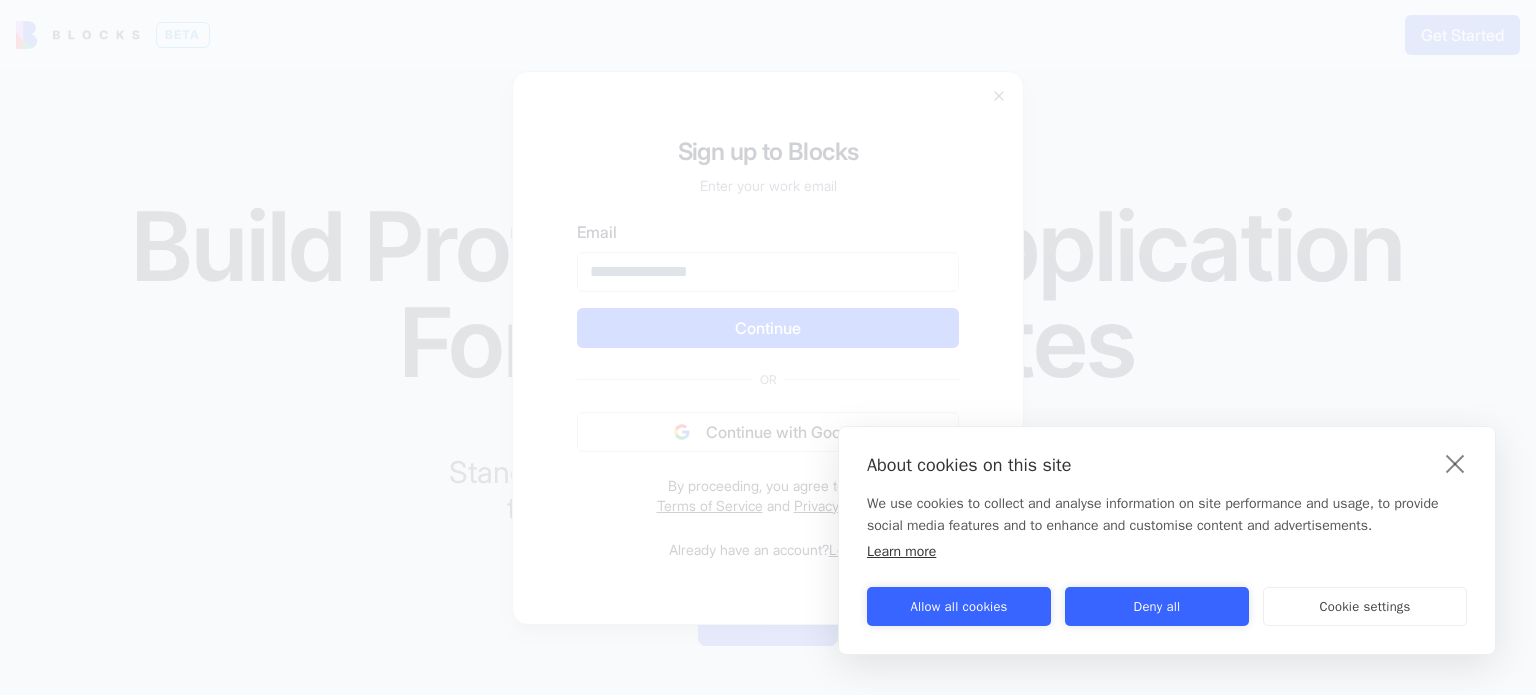scroll, scrollTop: 0, scrollLeft: 0, axis: both 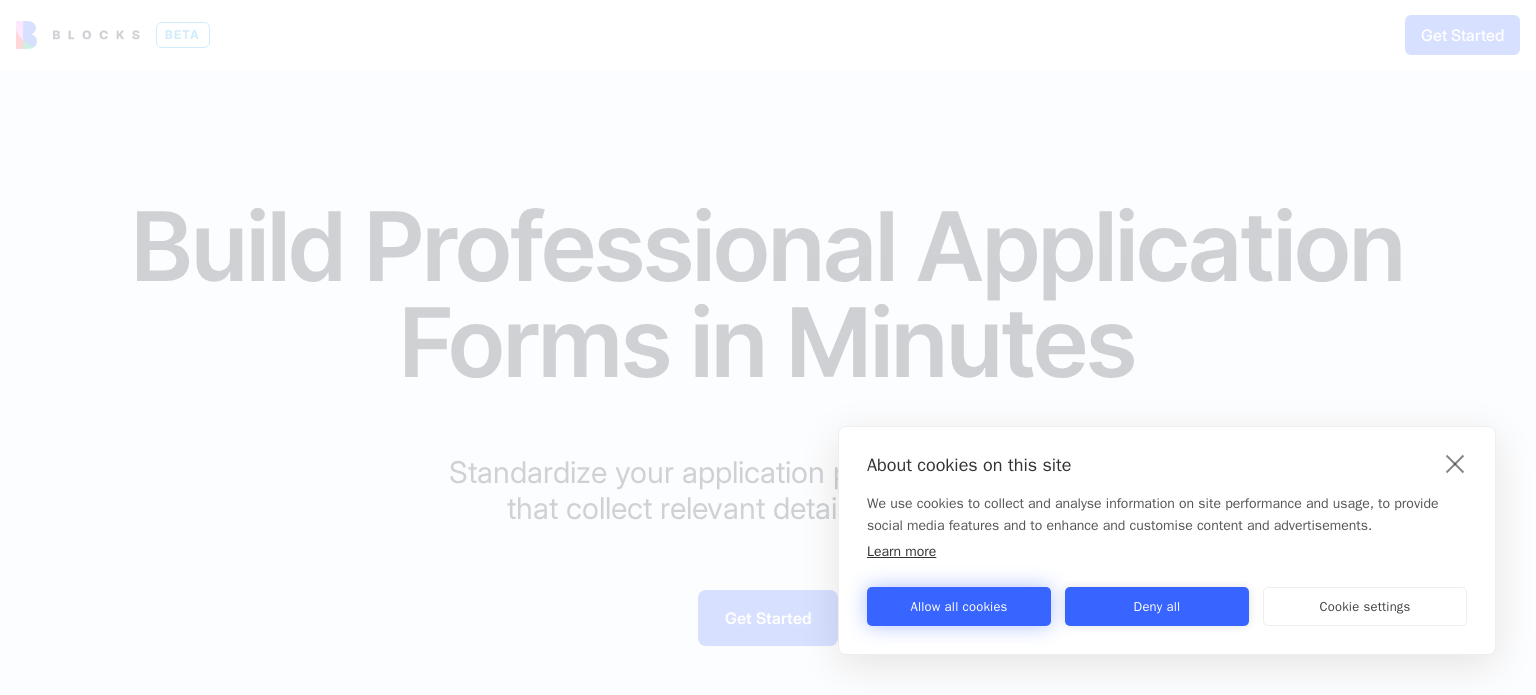 click on "Allow all cookies" at bounding box center (959, 606) 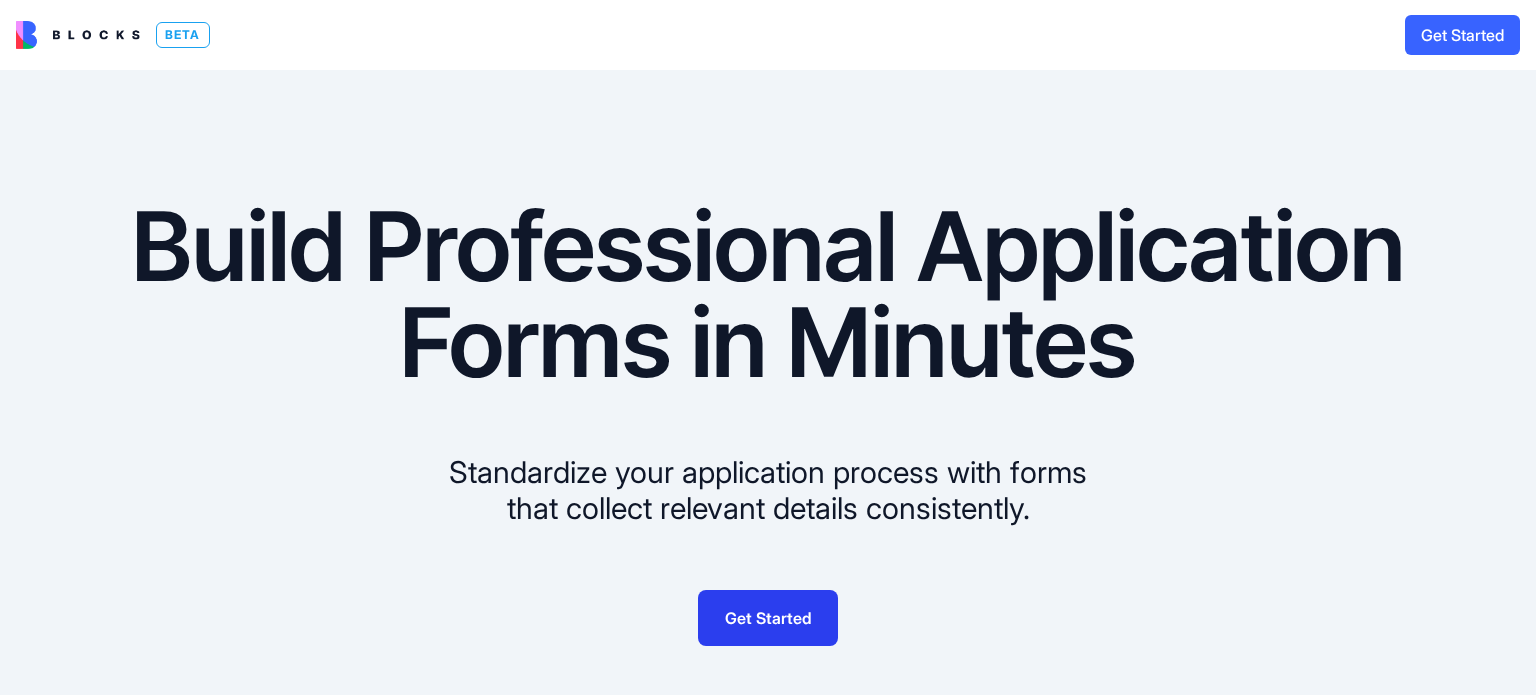 click on "Get Started" at bounding box center (768, 618) 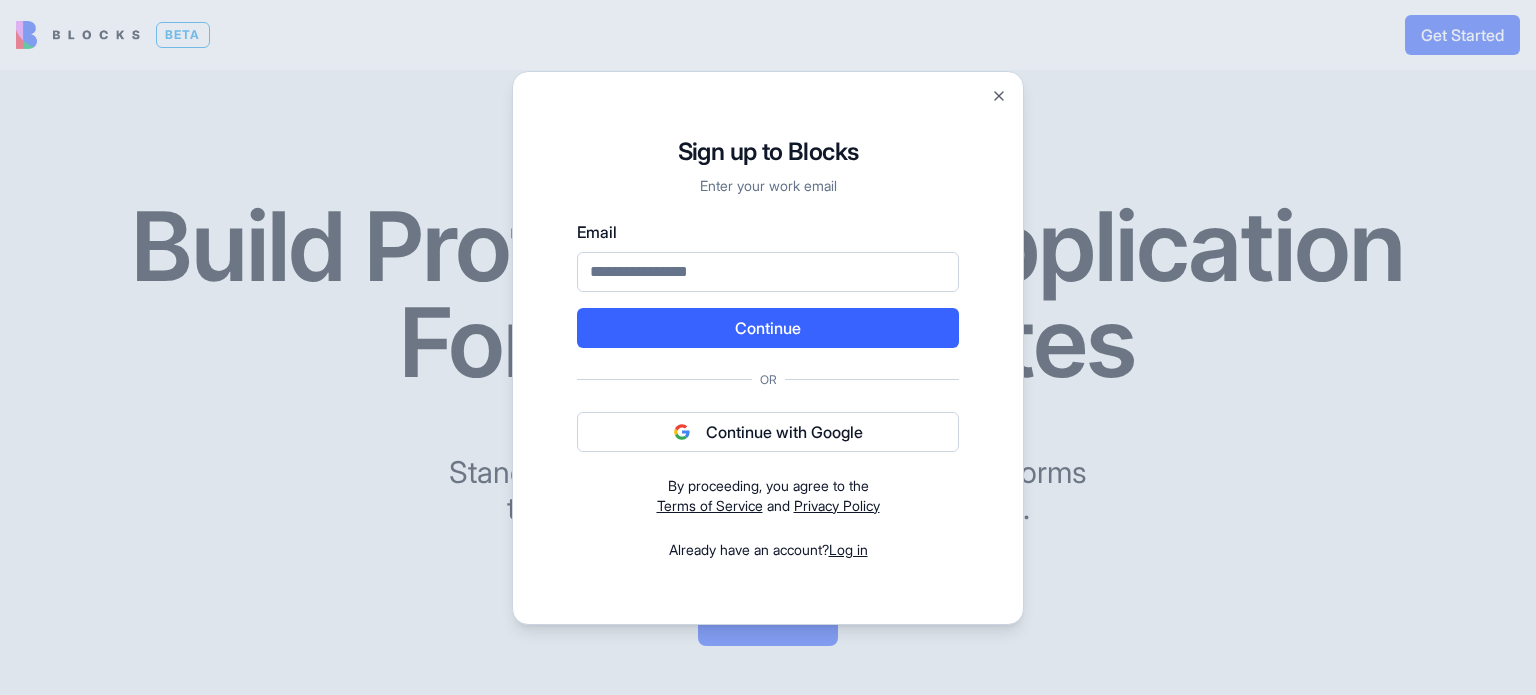 click on "Email" at bounding box center [768, 272] 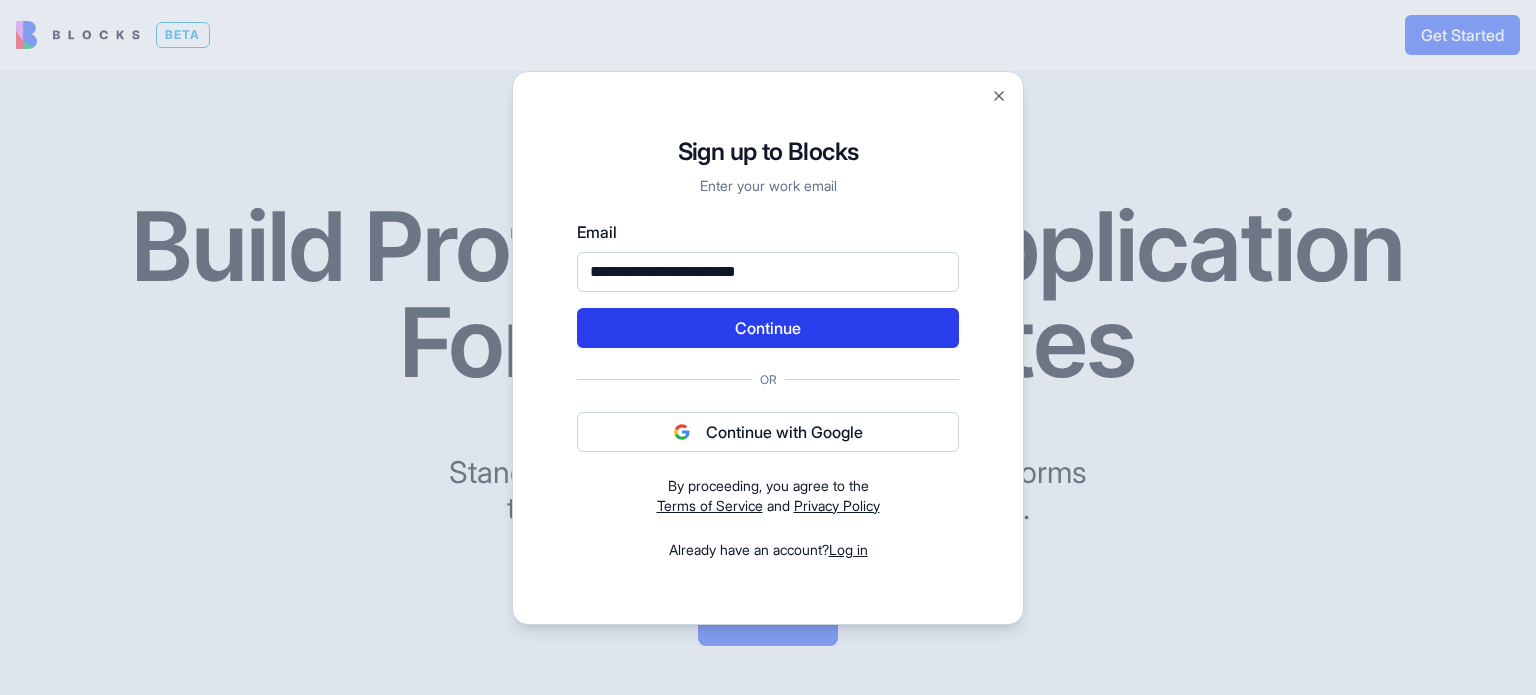 click on "Continue" at bounding box center [768, 328] 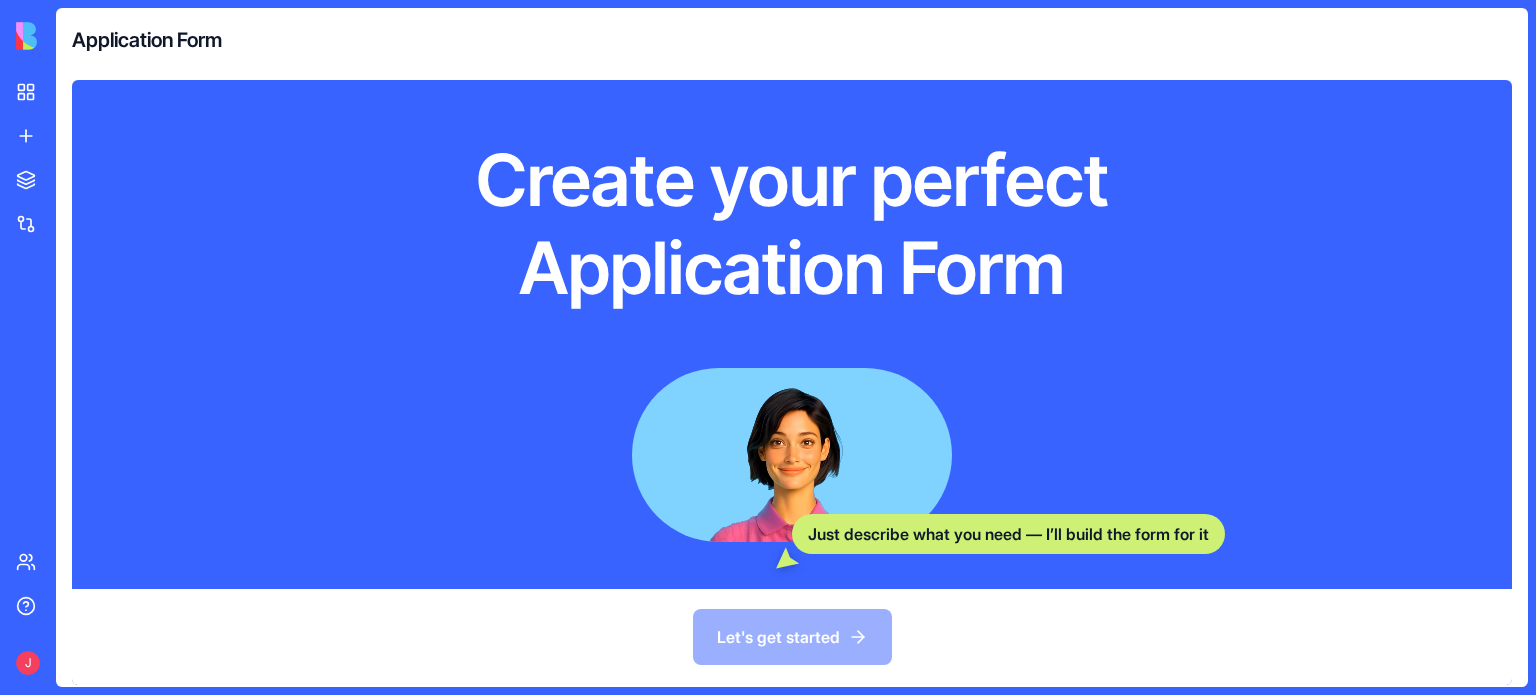 click at bounding box center (792, 455) 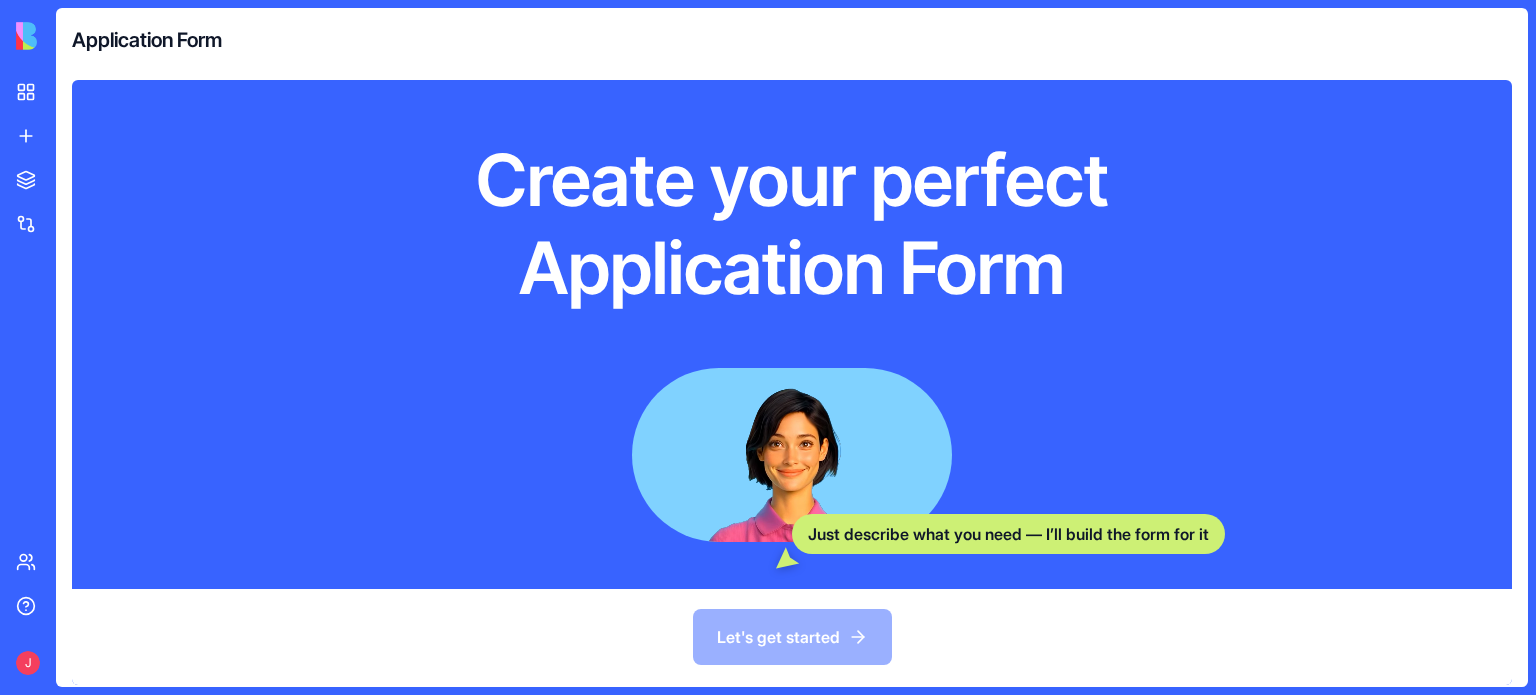 click 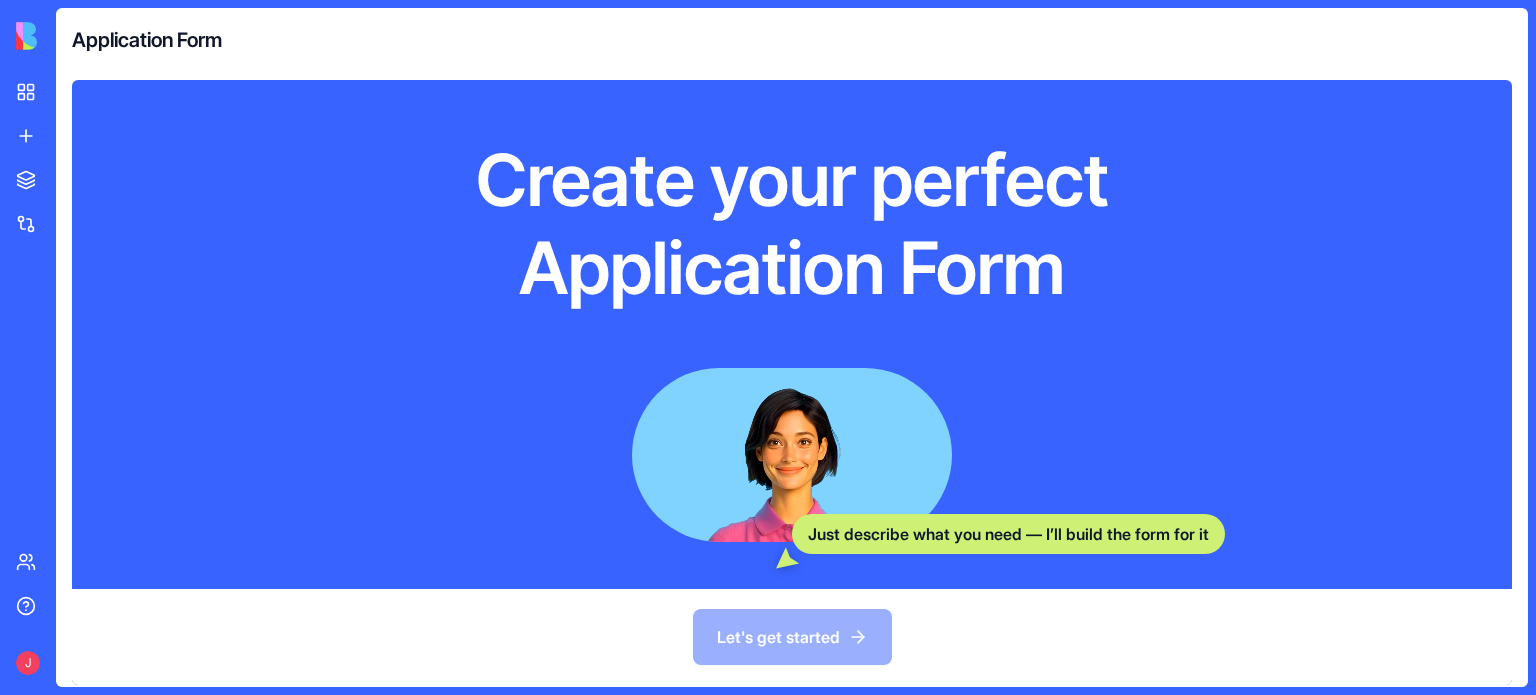 click at bounding box center [792, 455] 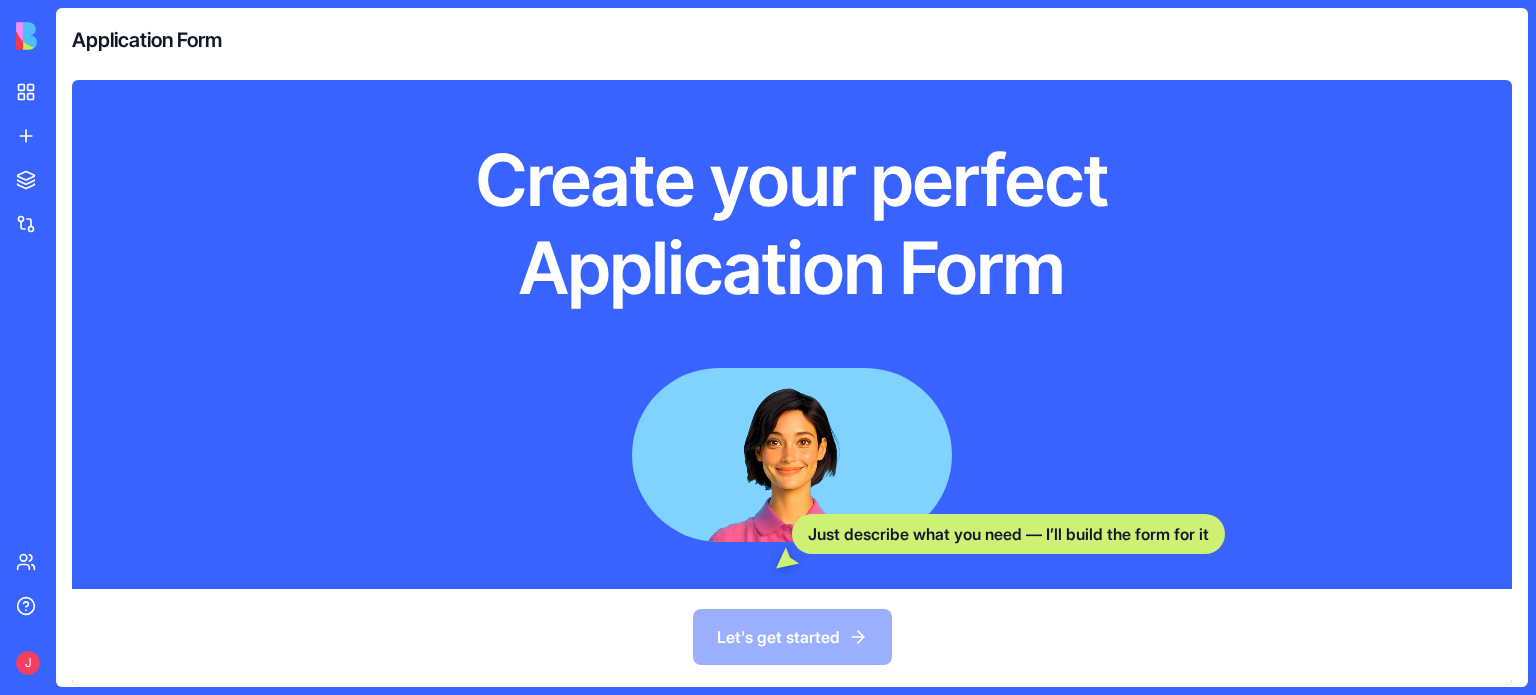 click on "Let's get started" at bounding box center (792, 637) 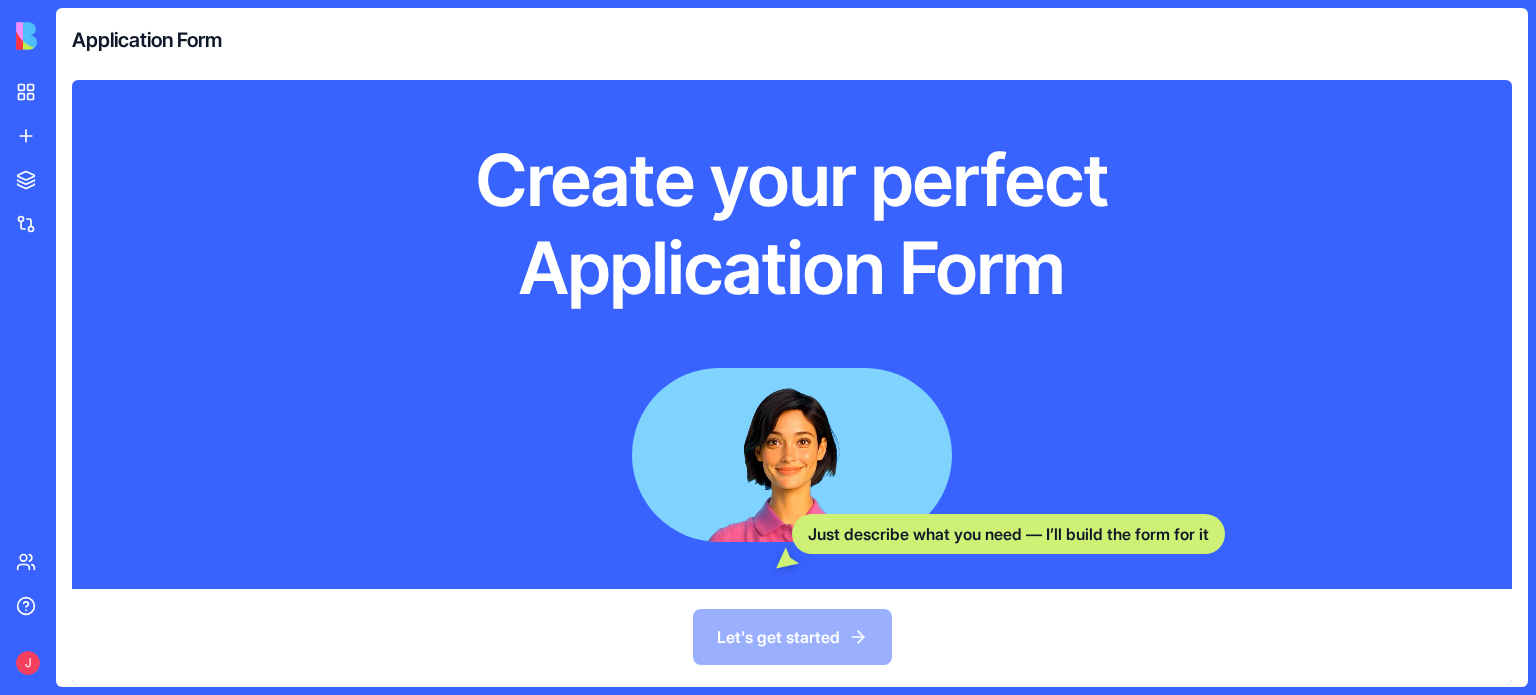 click on "Create your perfect   Application Form  Just describe what you need — I’ll build the form for it What is this form for? This will help create the right questions for your form Let's get started" at bounding box center [792, 383] 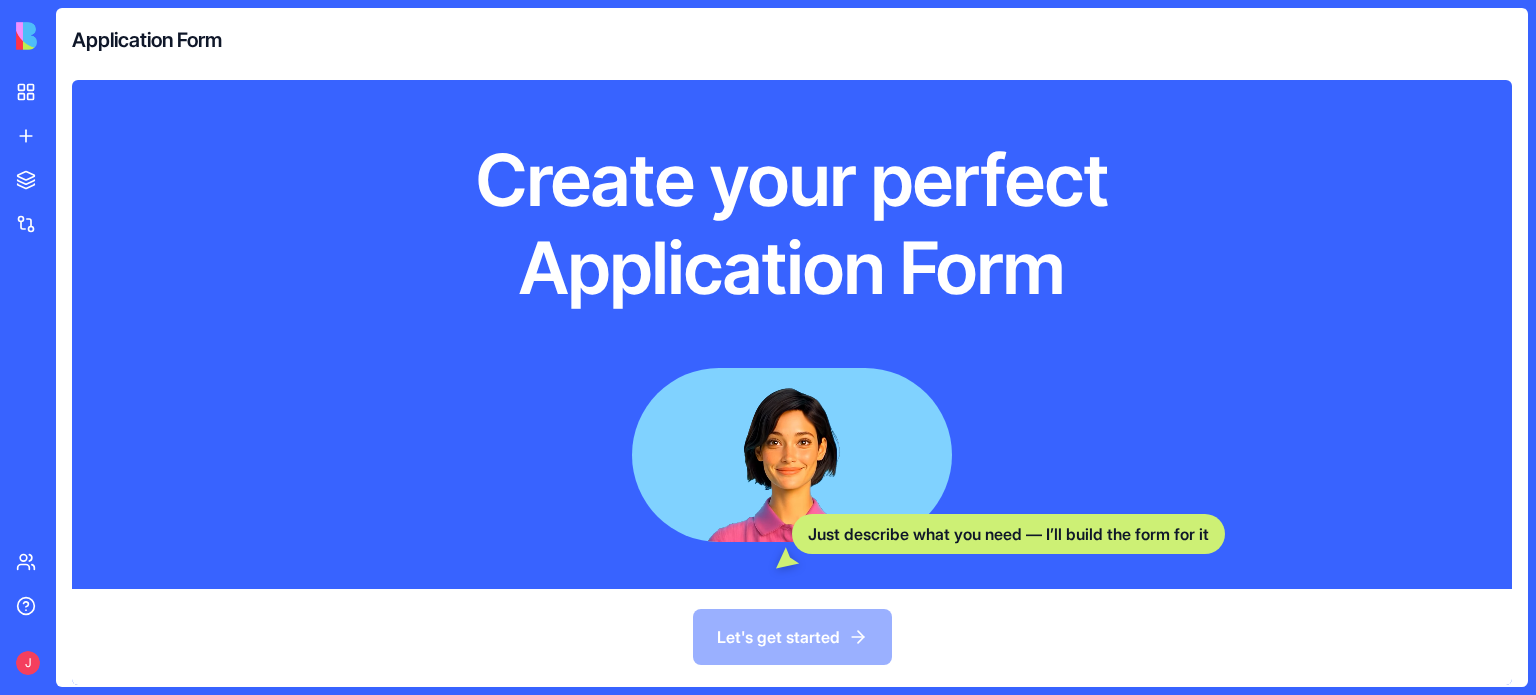 scroll, scrollTop: 321, scrollLeft: 0, axis: vertical 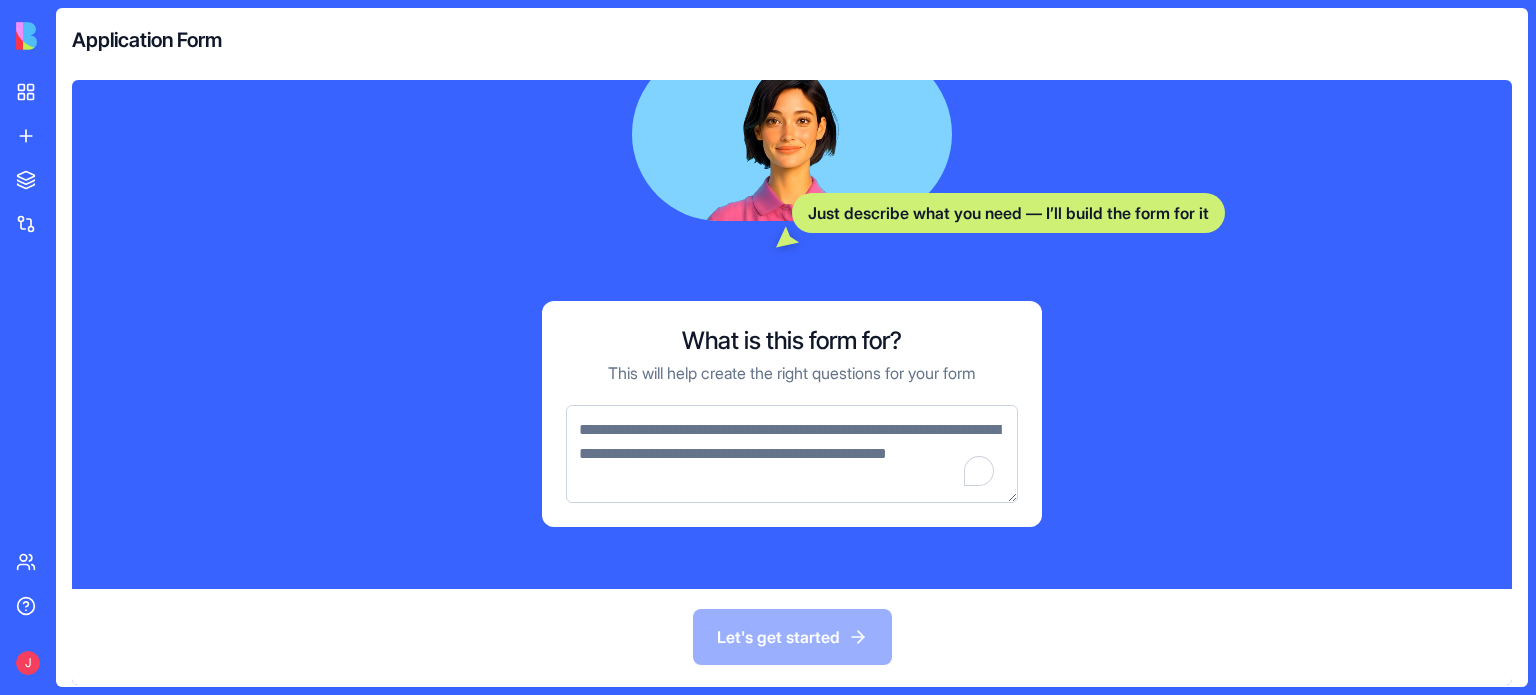 drag, startPoint x: 758, startPoint y: 493, endPoint x: 621, endPoint y: 416, distance: 157.15598 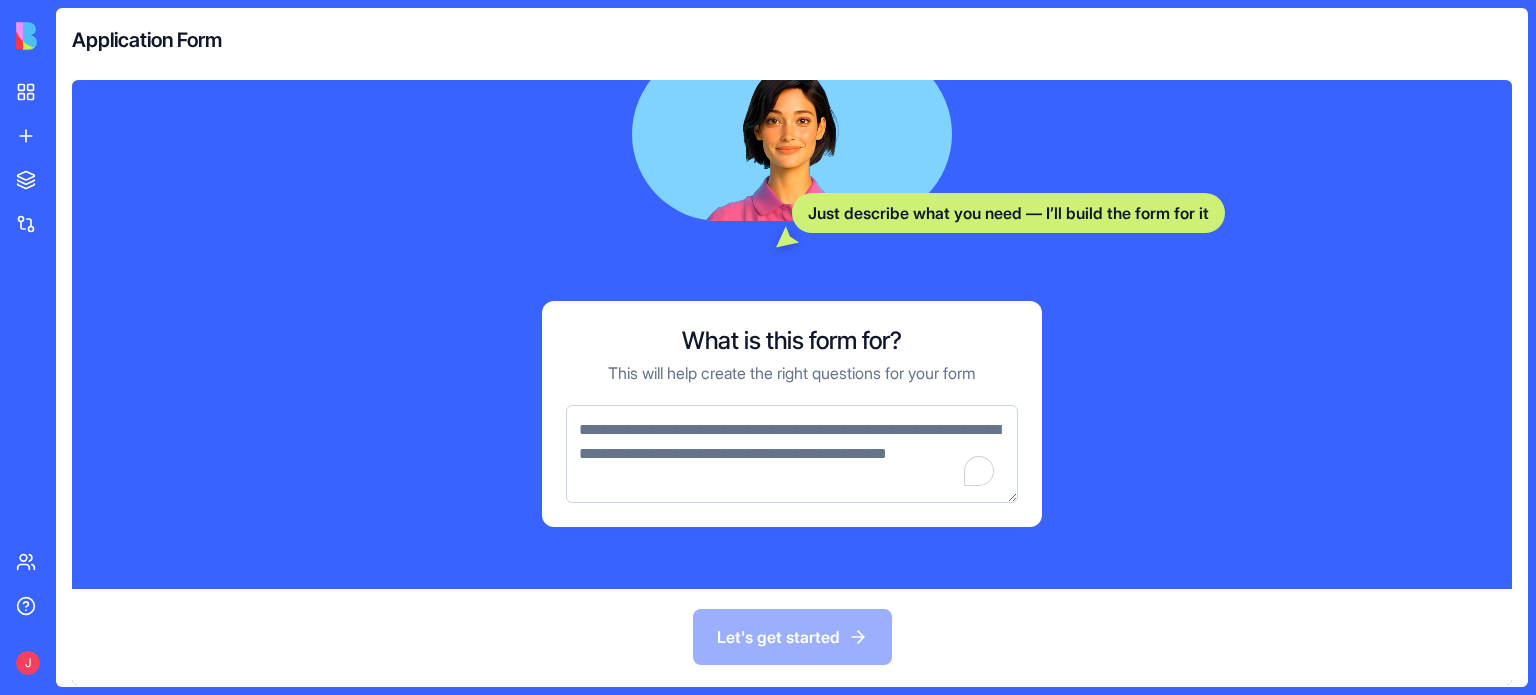 click at bounding box center [792, 454] 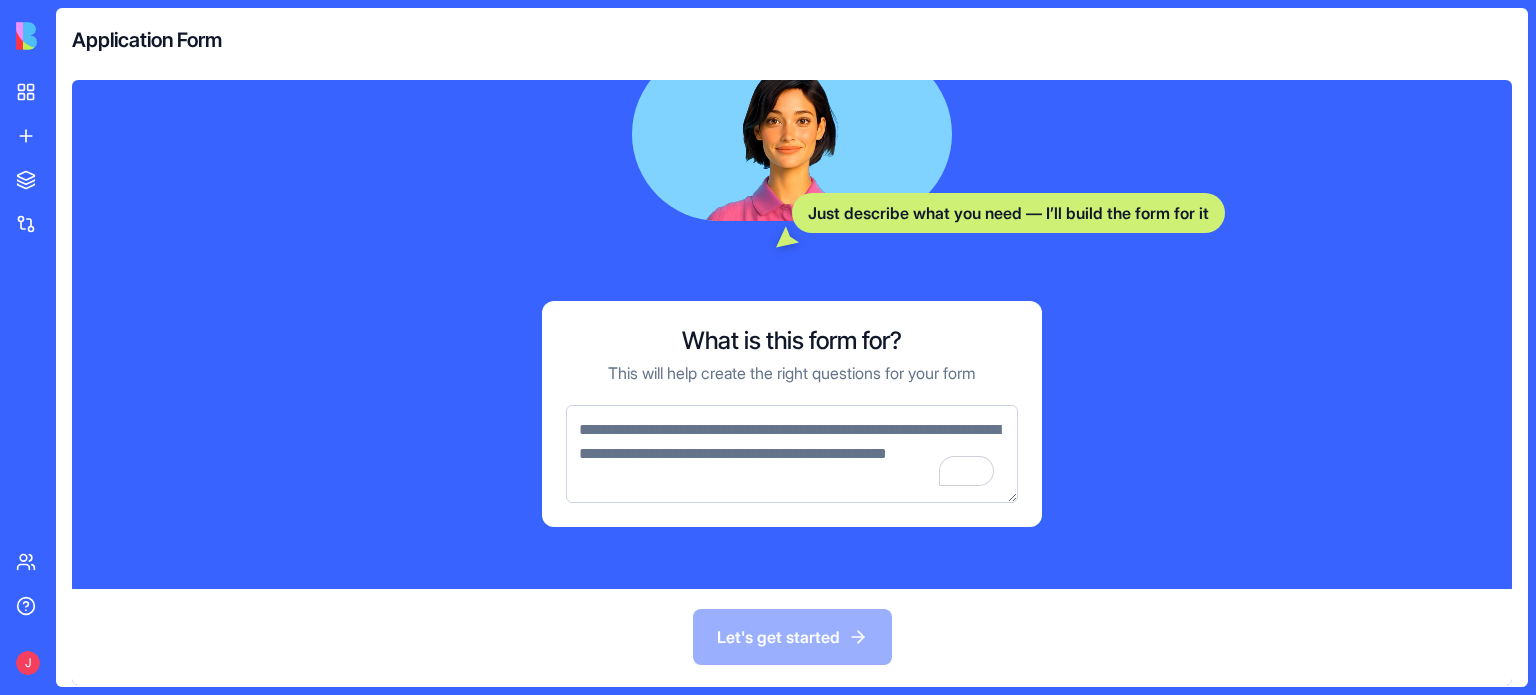drag, startPoint x: 564, startPoint y: 425, endPoint x: 831, endPoint y: 509, distance: 279.90176 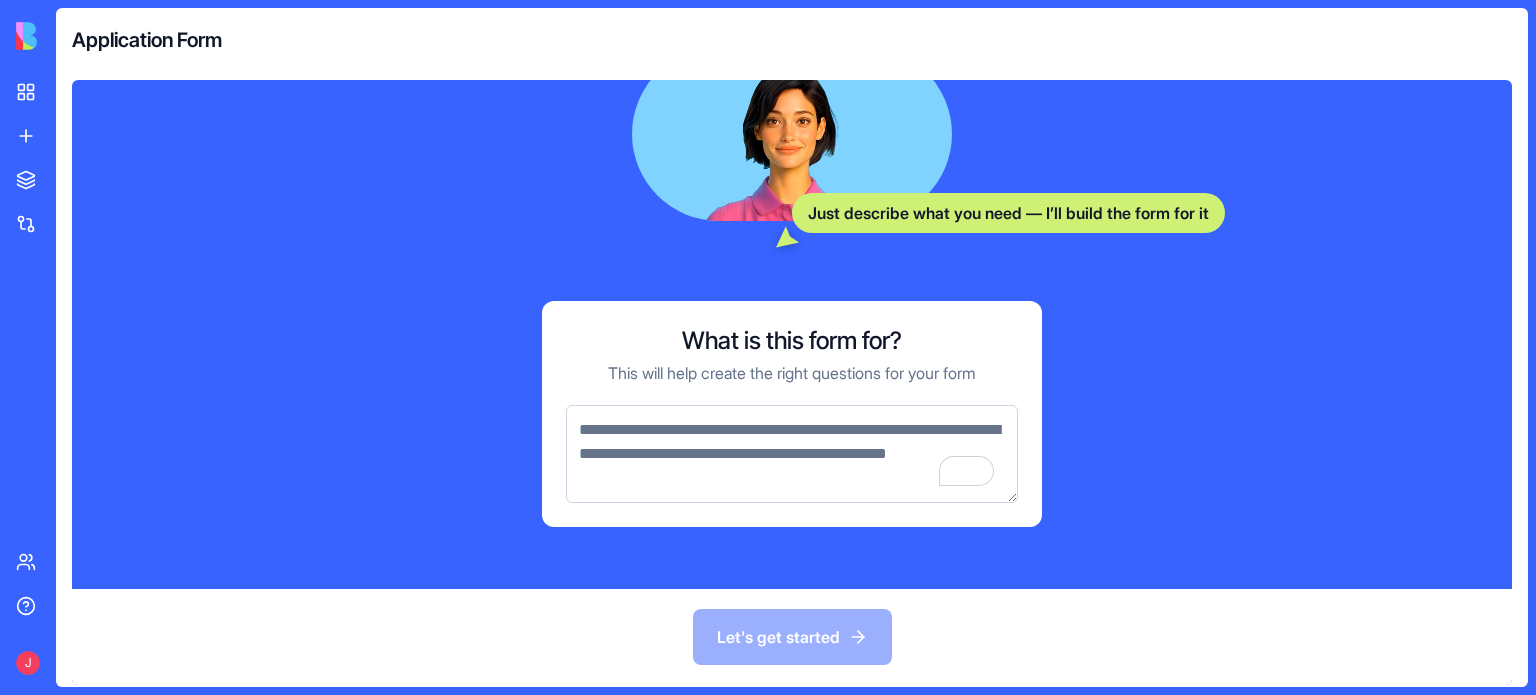 click on "What is this form for? This will help create the right questions for your form" at bounding box center [792, 414] 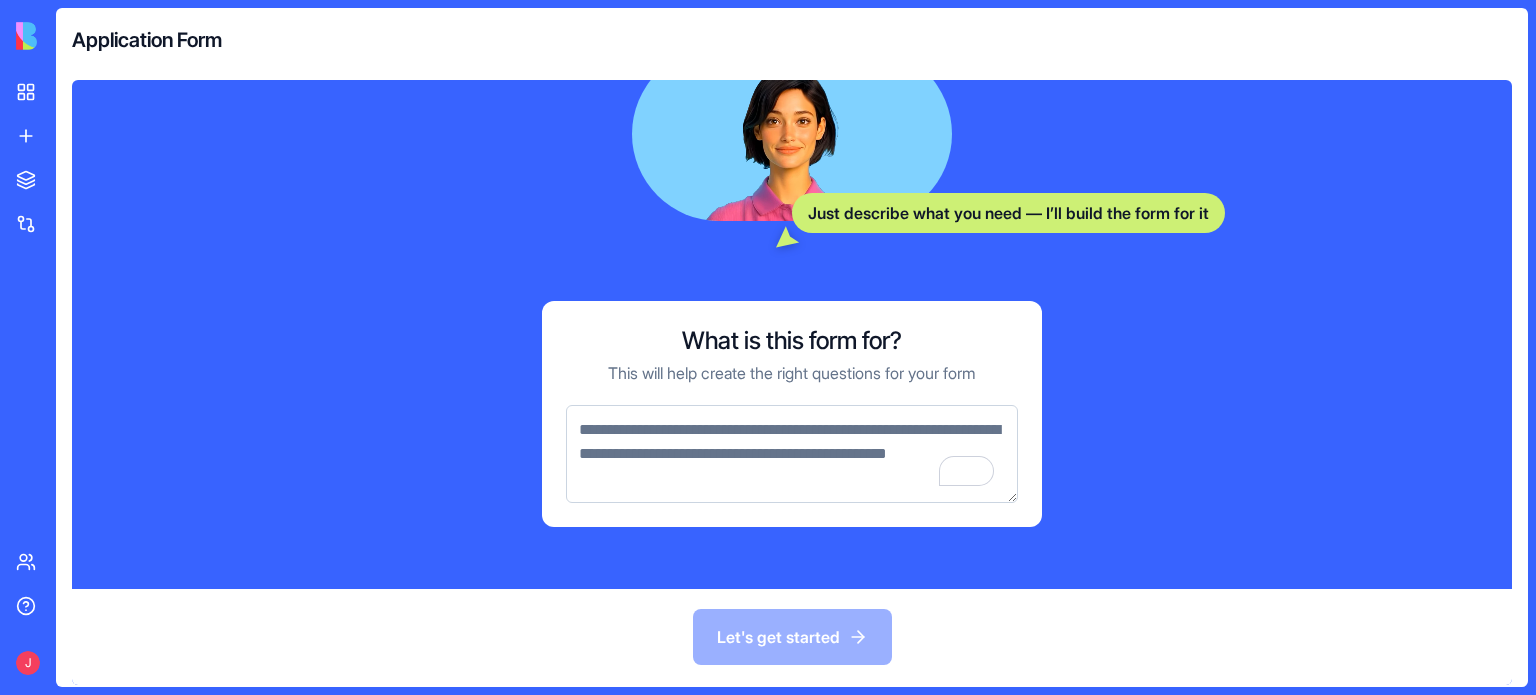 click at bounding box center [792, 454] 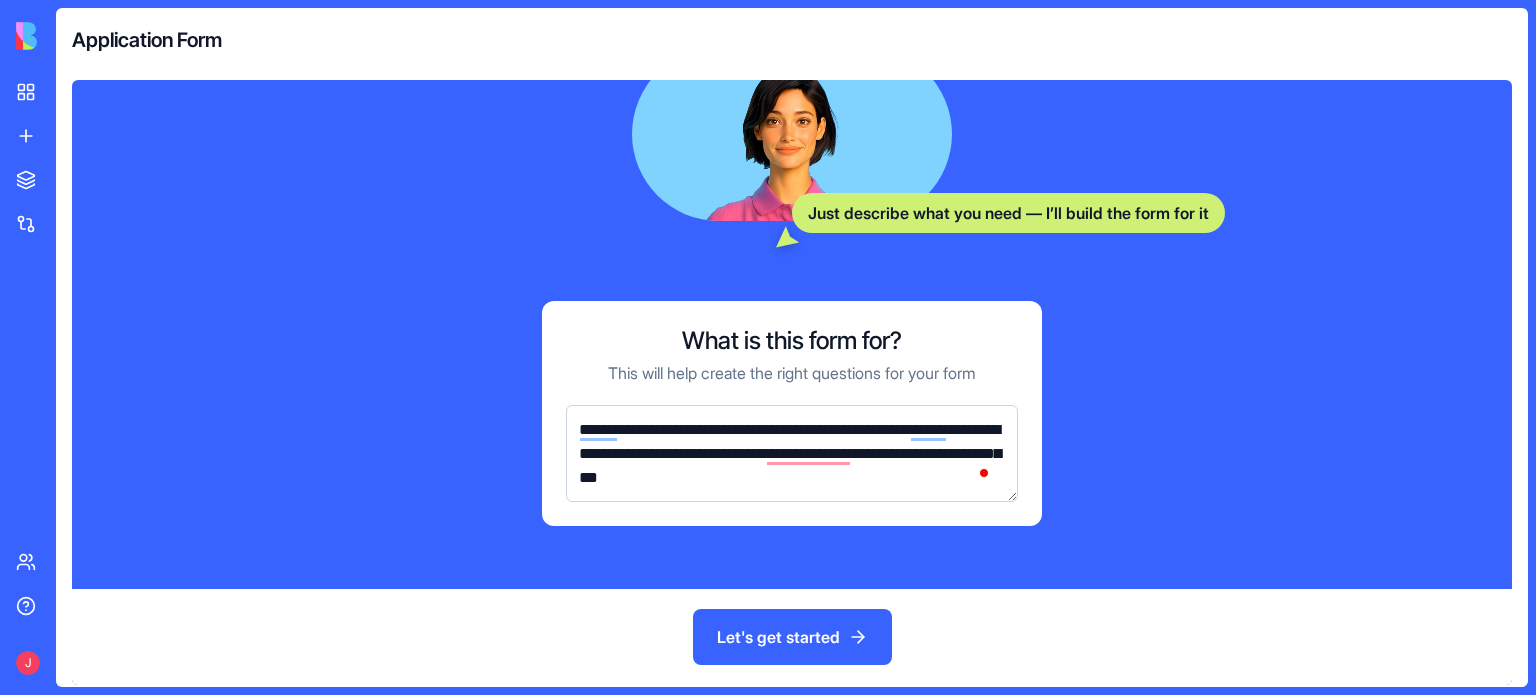 type on "**********" 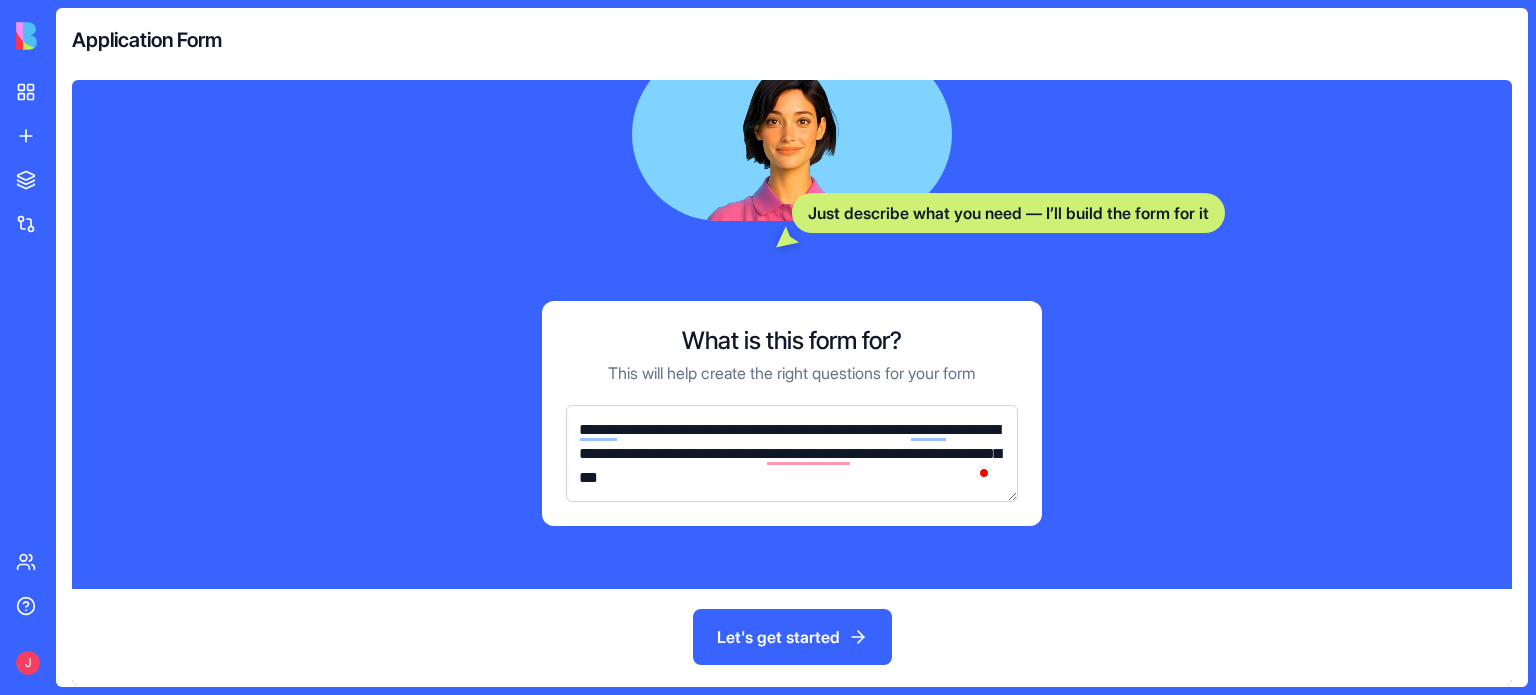 type 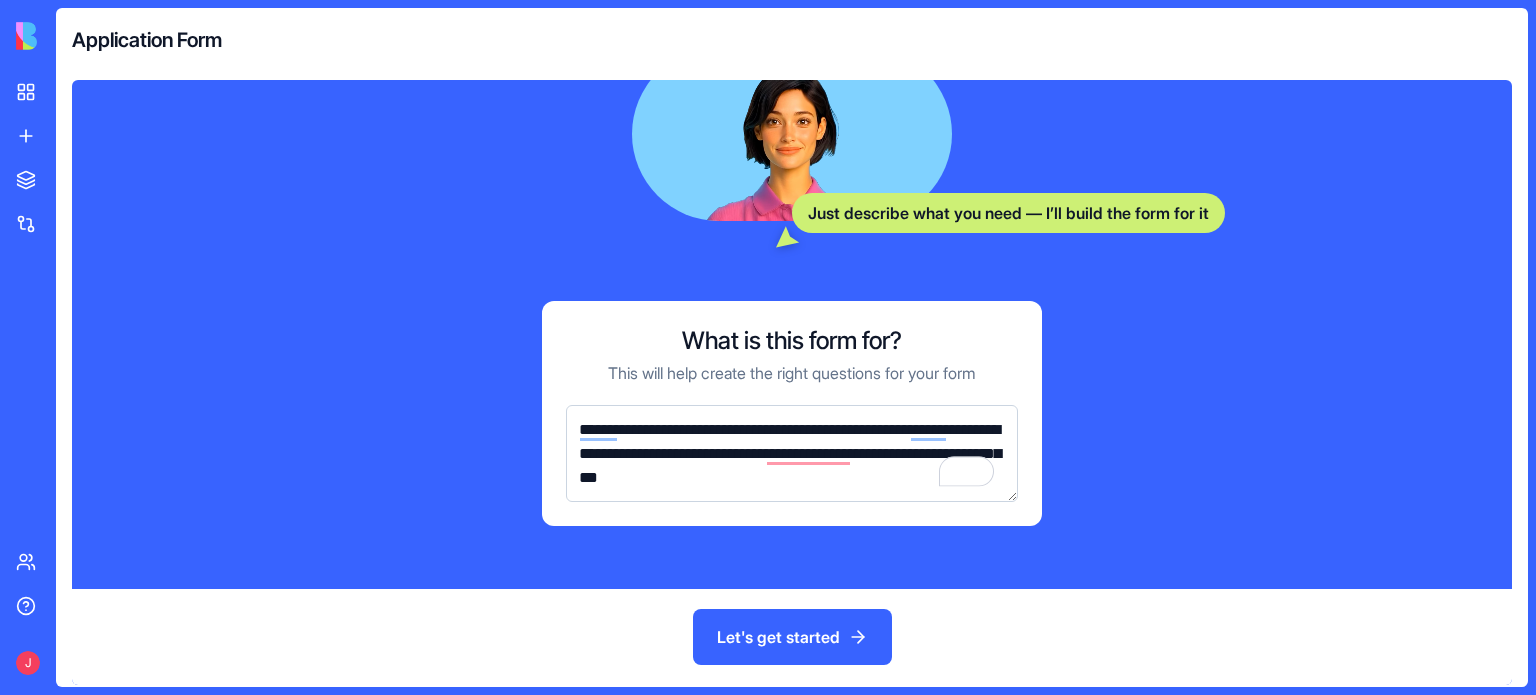 click on "Let's get started" at bounding box center (792, 637) 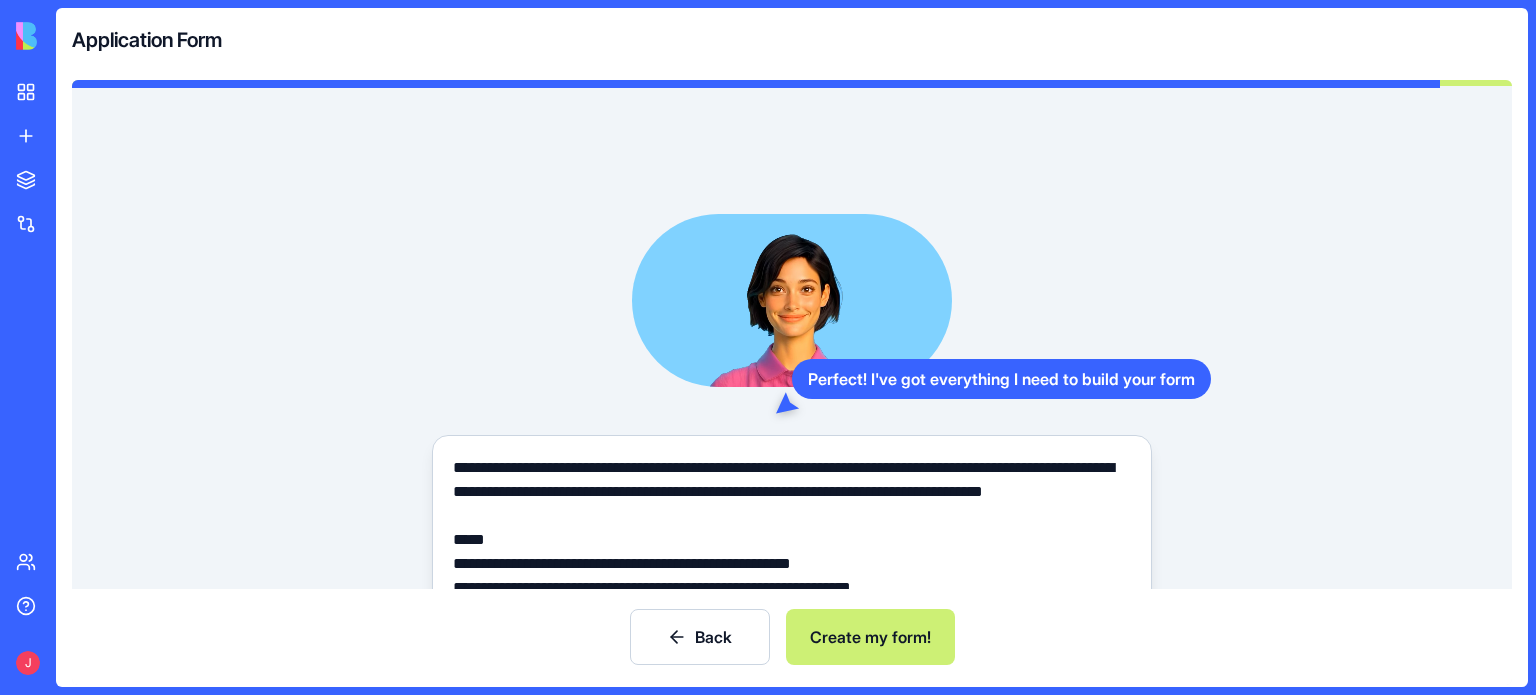click on "**********" at bounding box center [792, 588] 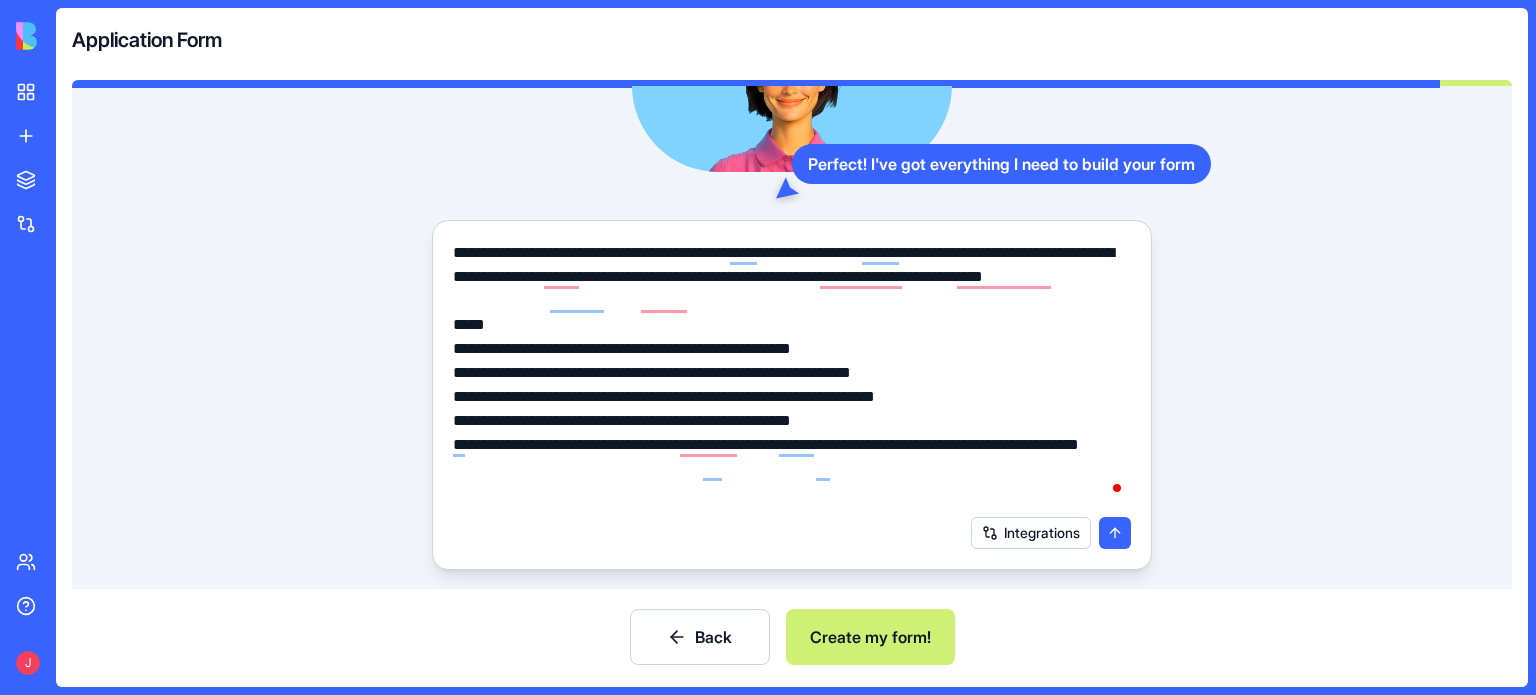 scroll, scrollTop: 216, scrollLeft: 0, axis: vertical 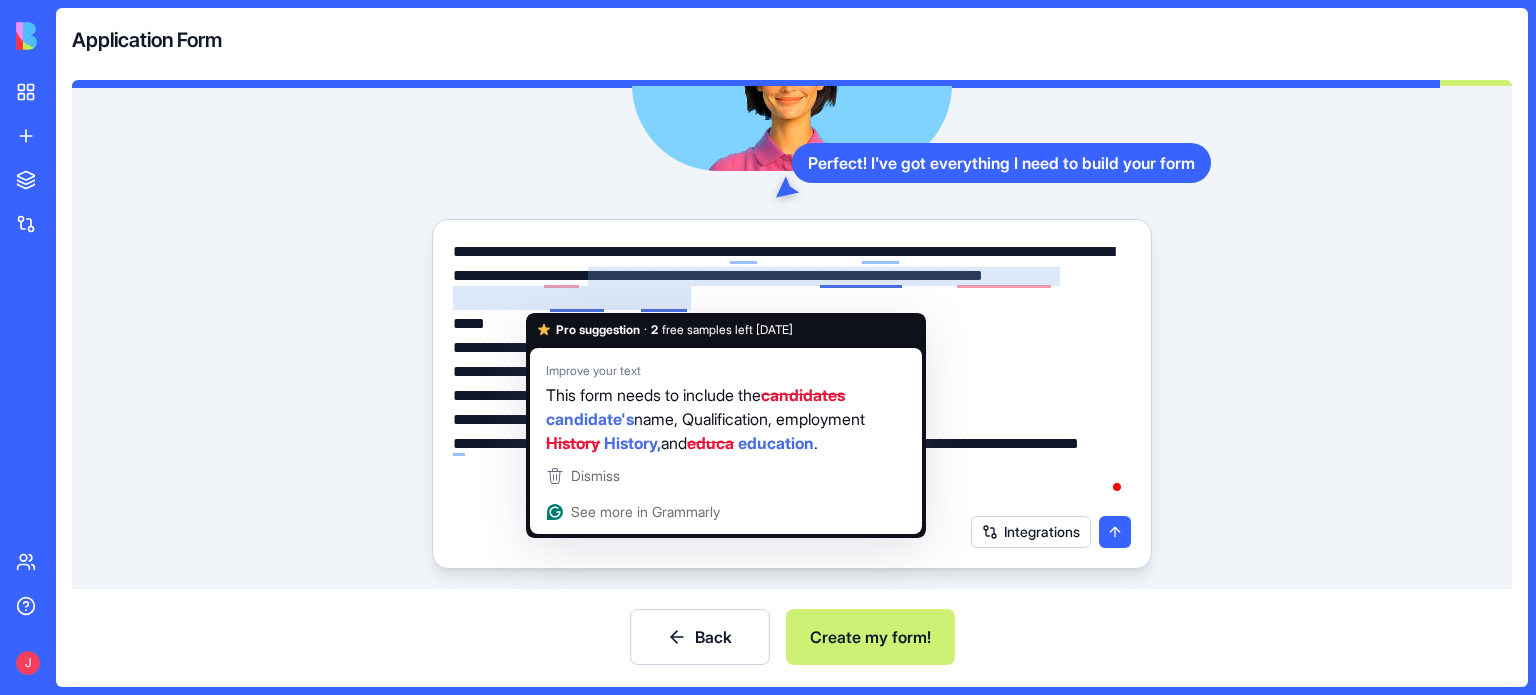 click on "**********" at bounding box center (792, 372) 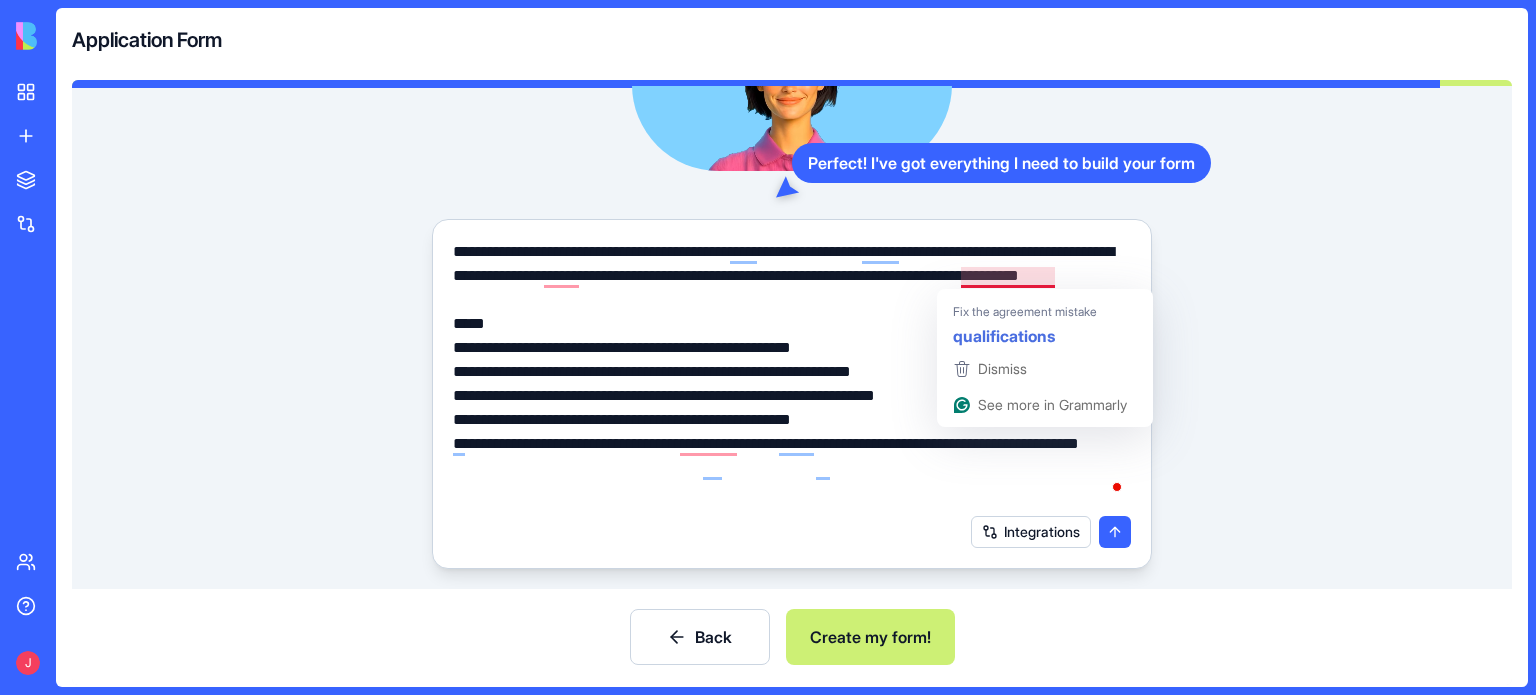 click on "**********" at bounding box center [792, 372] 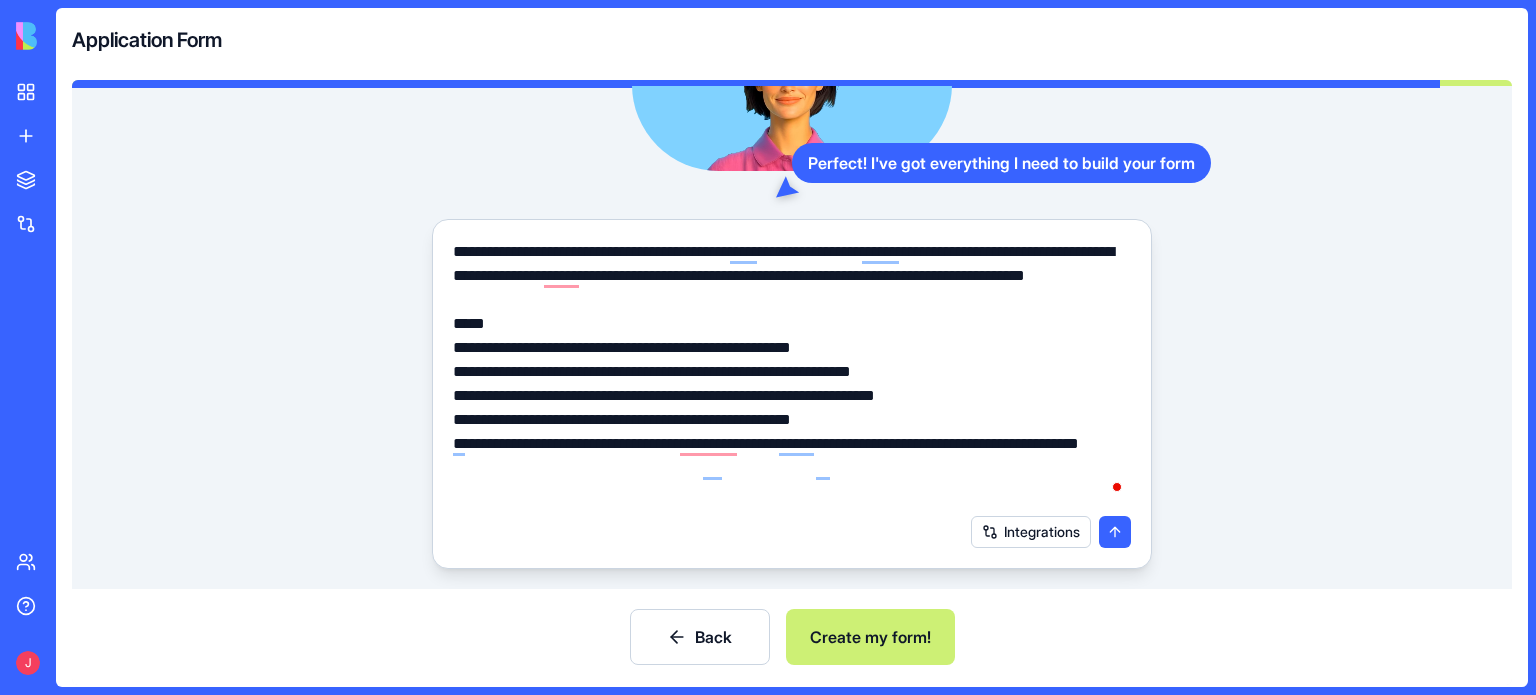 click on "**********" at bounding box center (792, 372) 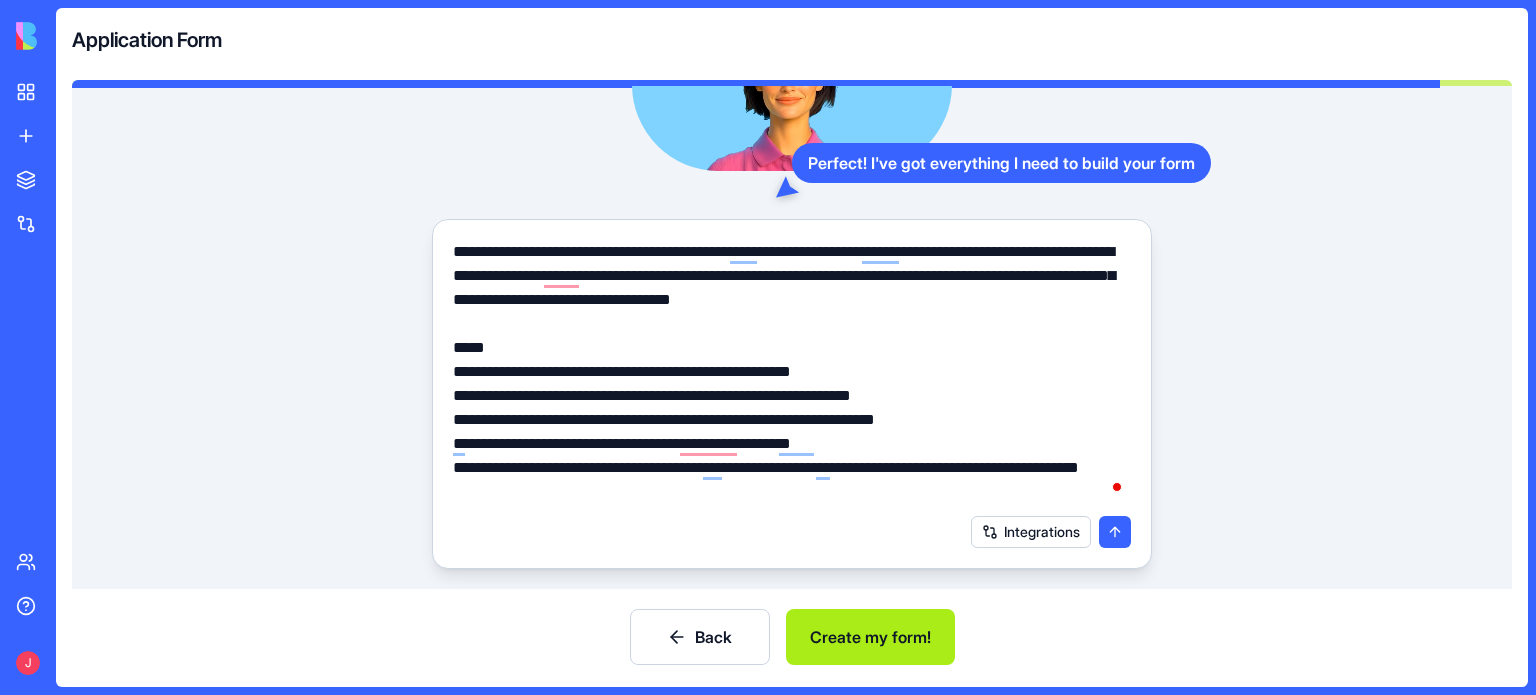 type on "**********" 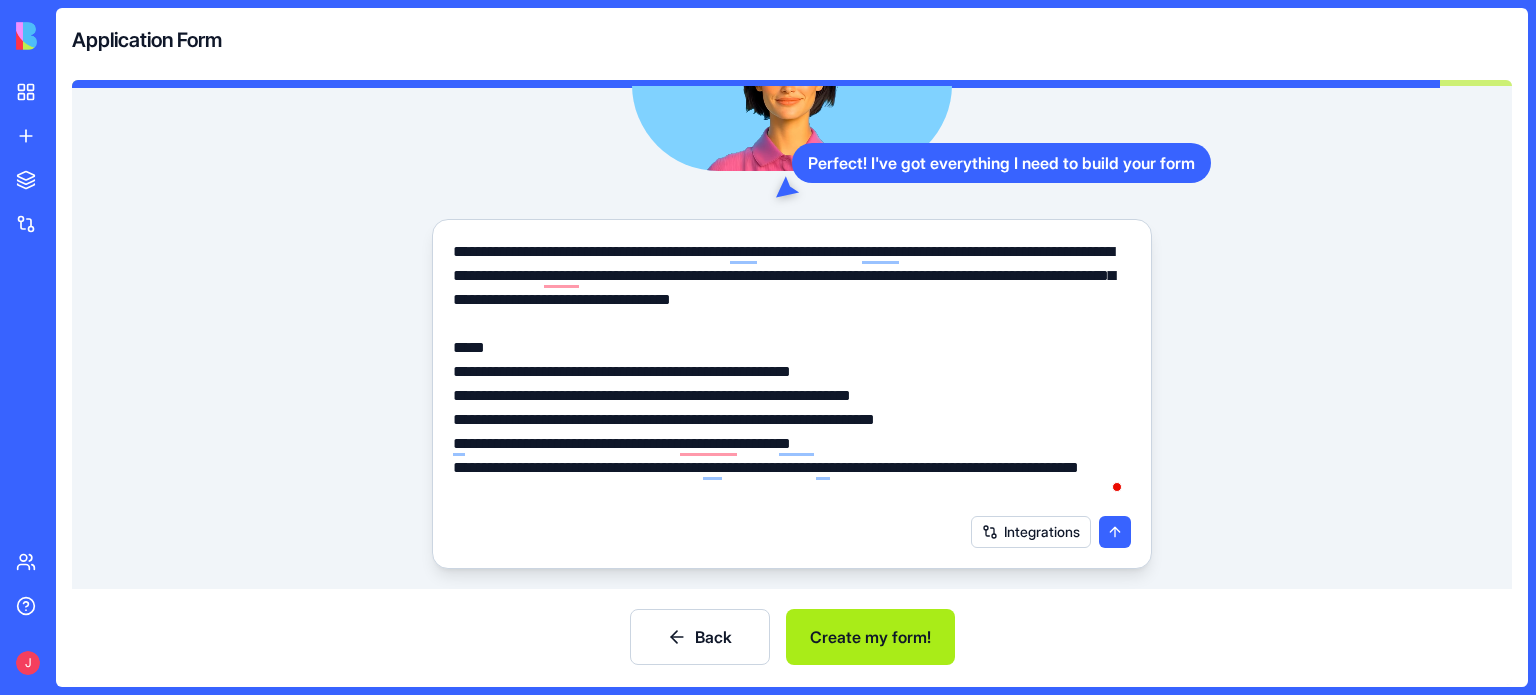 click on "Create my form!" at bounding box center [870, 637] 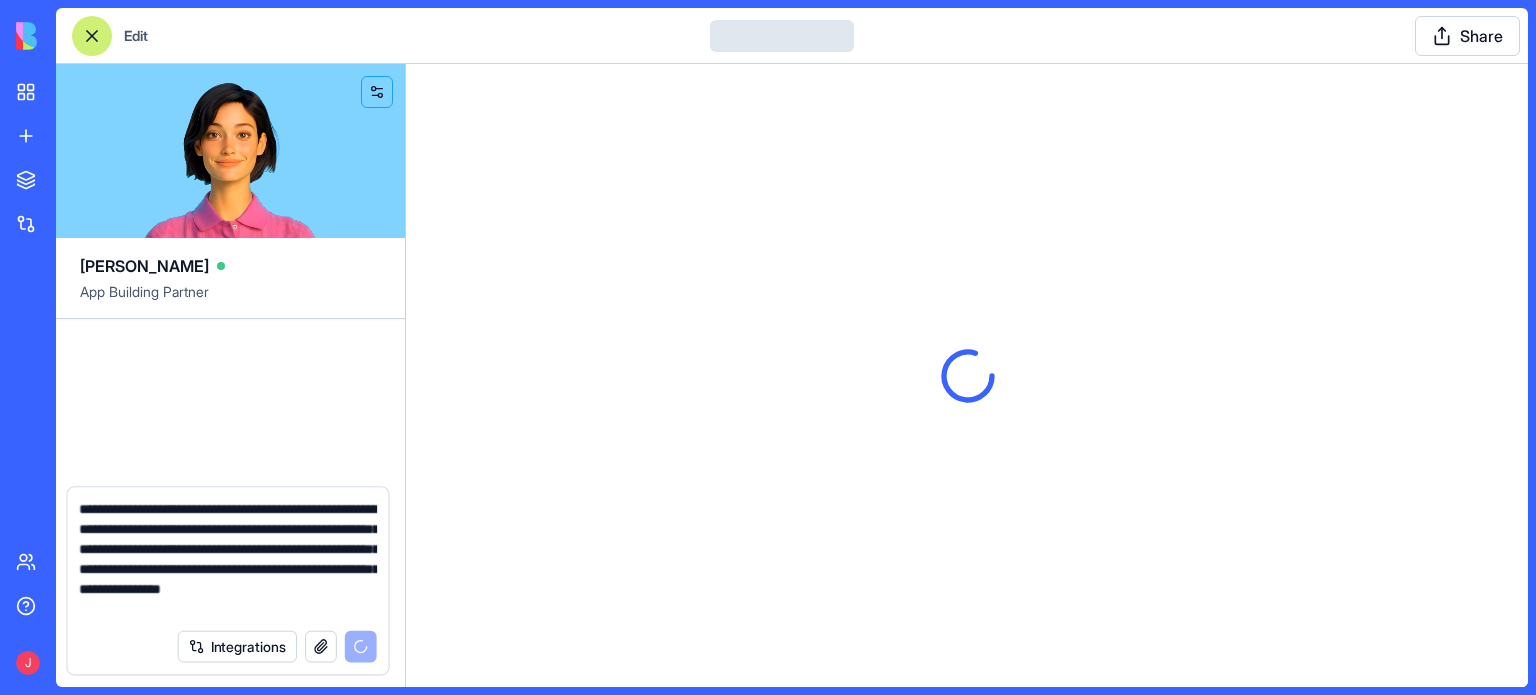 type 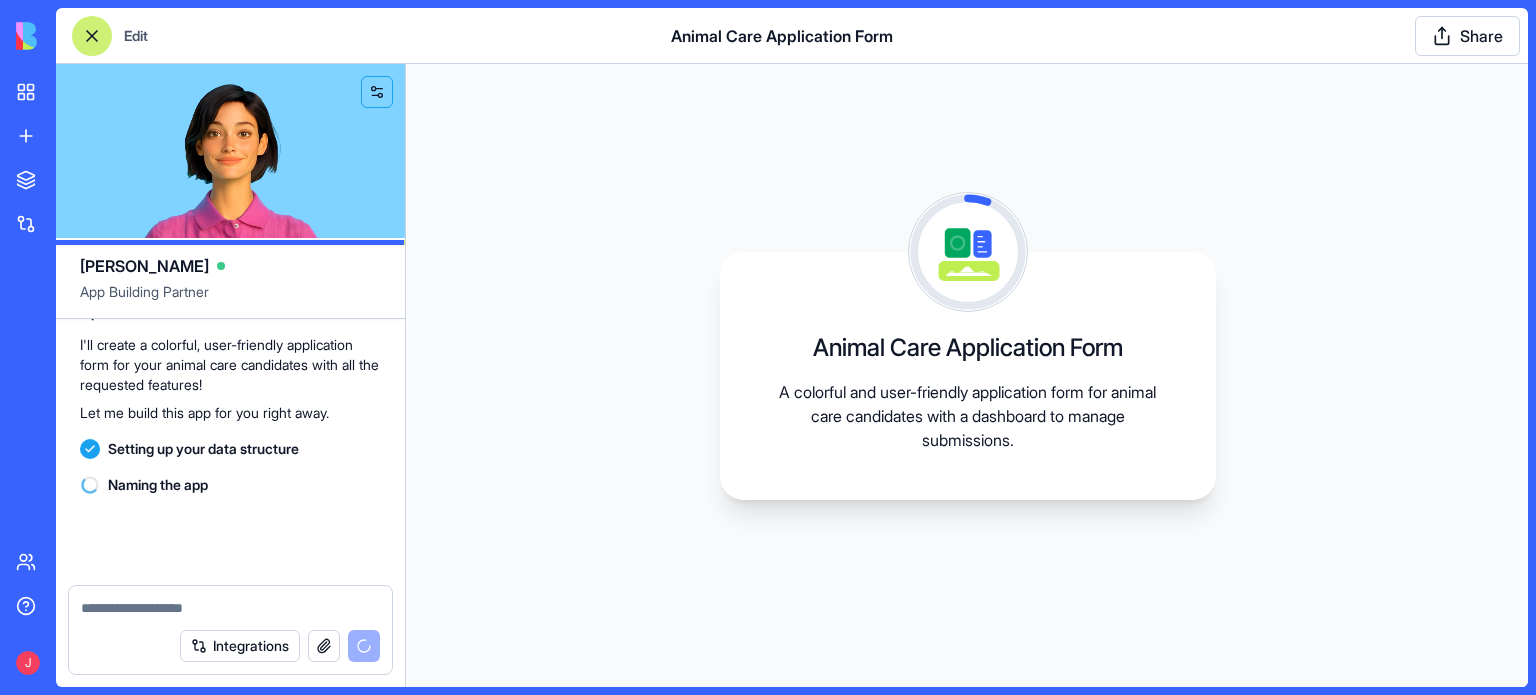 scroll, scrollTop: 604, scrollLeft: 0, axis: vertical 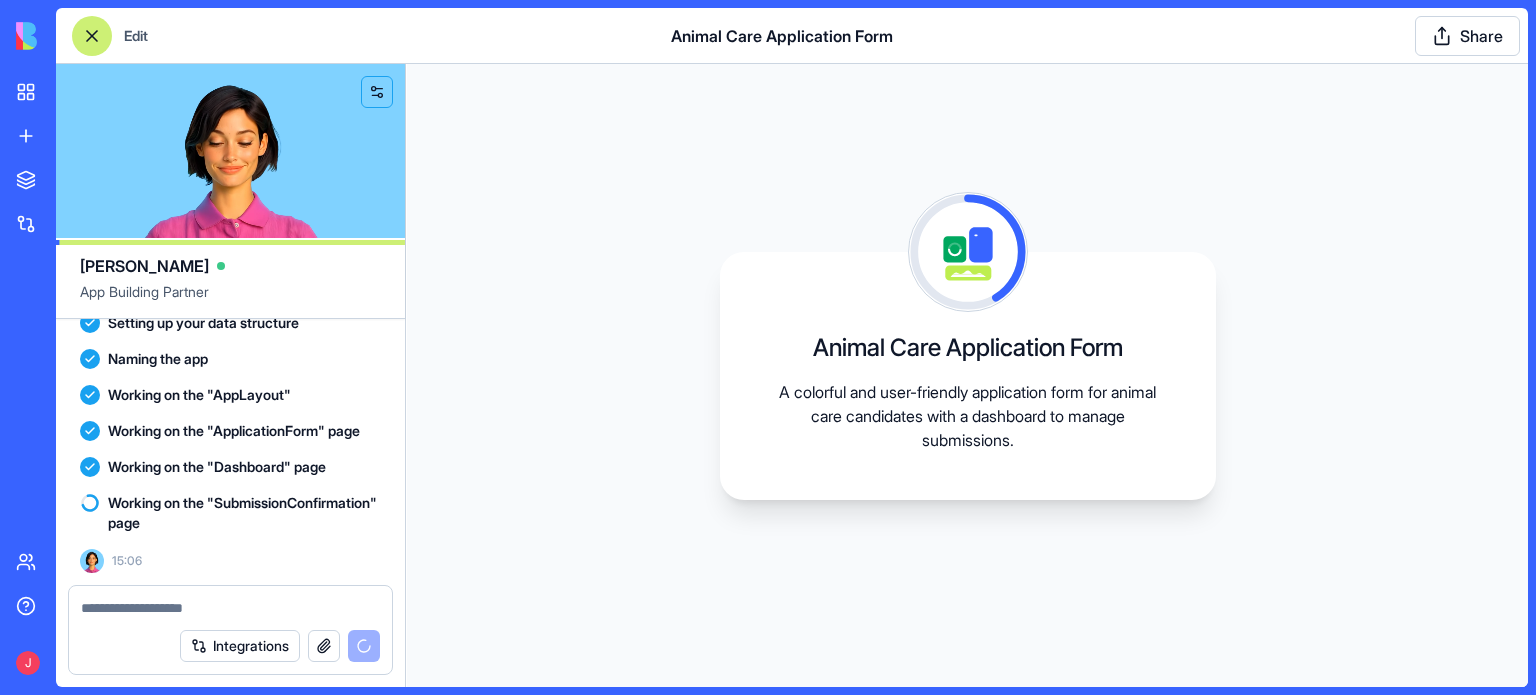 click on "Animal Care Application Form A colorful and user-friendly application form for animal care candidates with a dashboard to manage submissions." at bounding box center [968, 376] 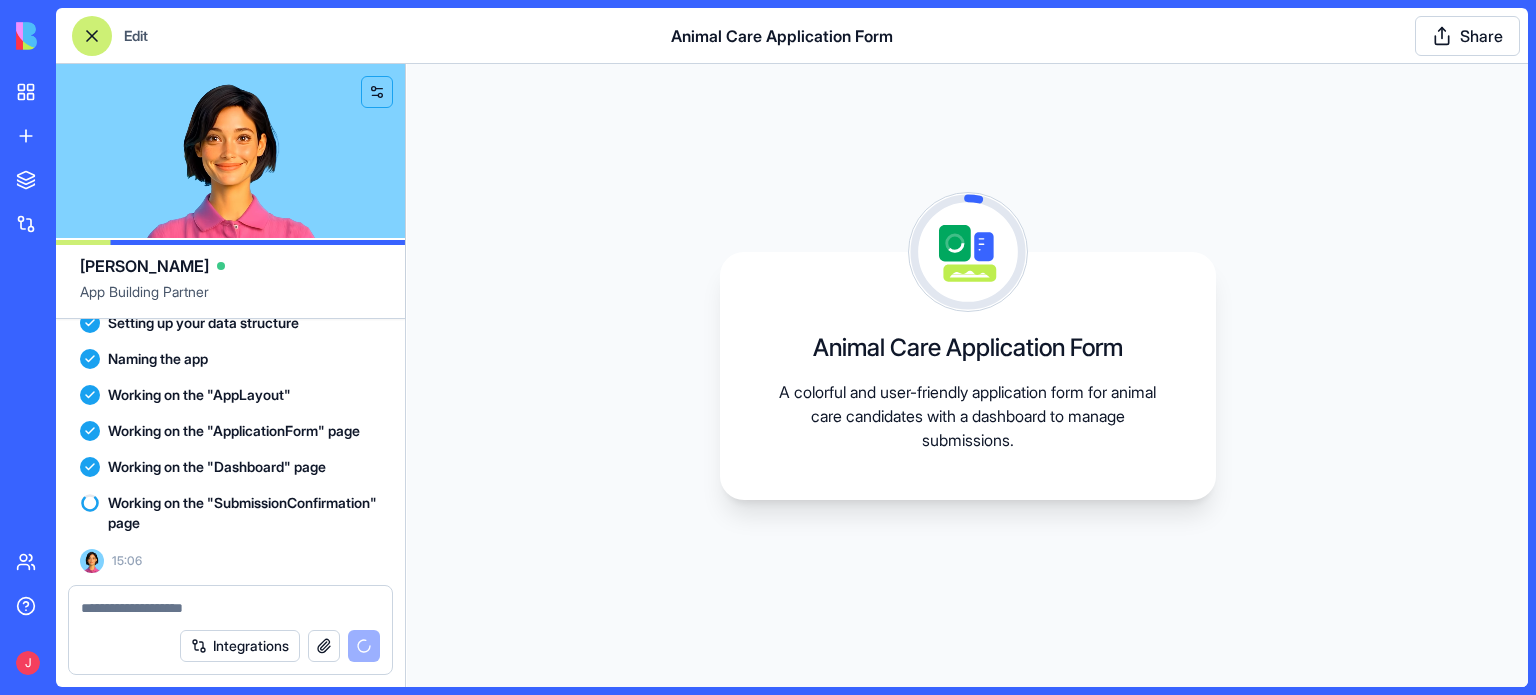 click on "Animal Care Application Form A colorful and user-friendly application form for animal care candidates with a dashboard to manage submissions." at bounding box center (968, 376) 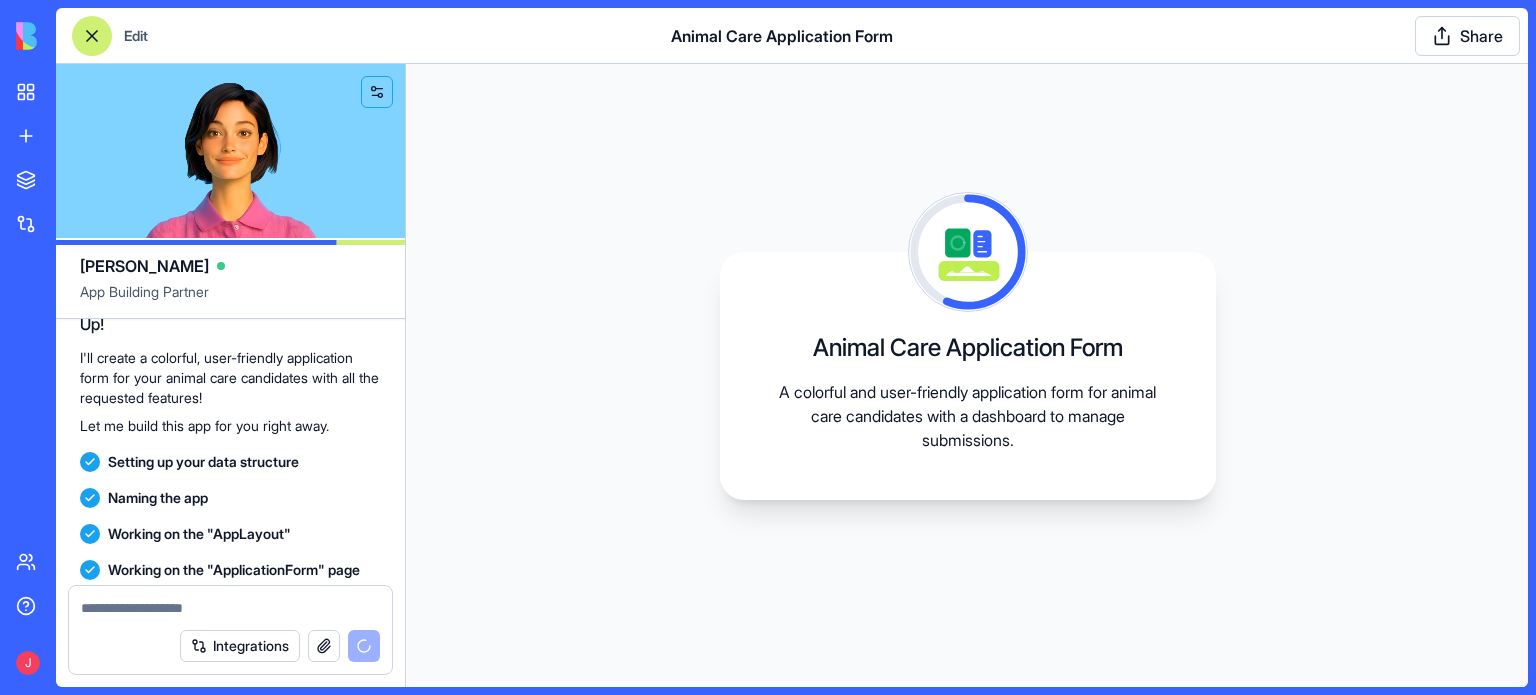 scroll, scrollTop: 251, scrollLeft: 0, axis: vertical 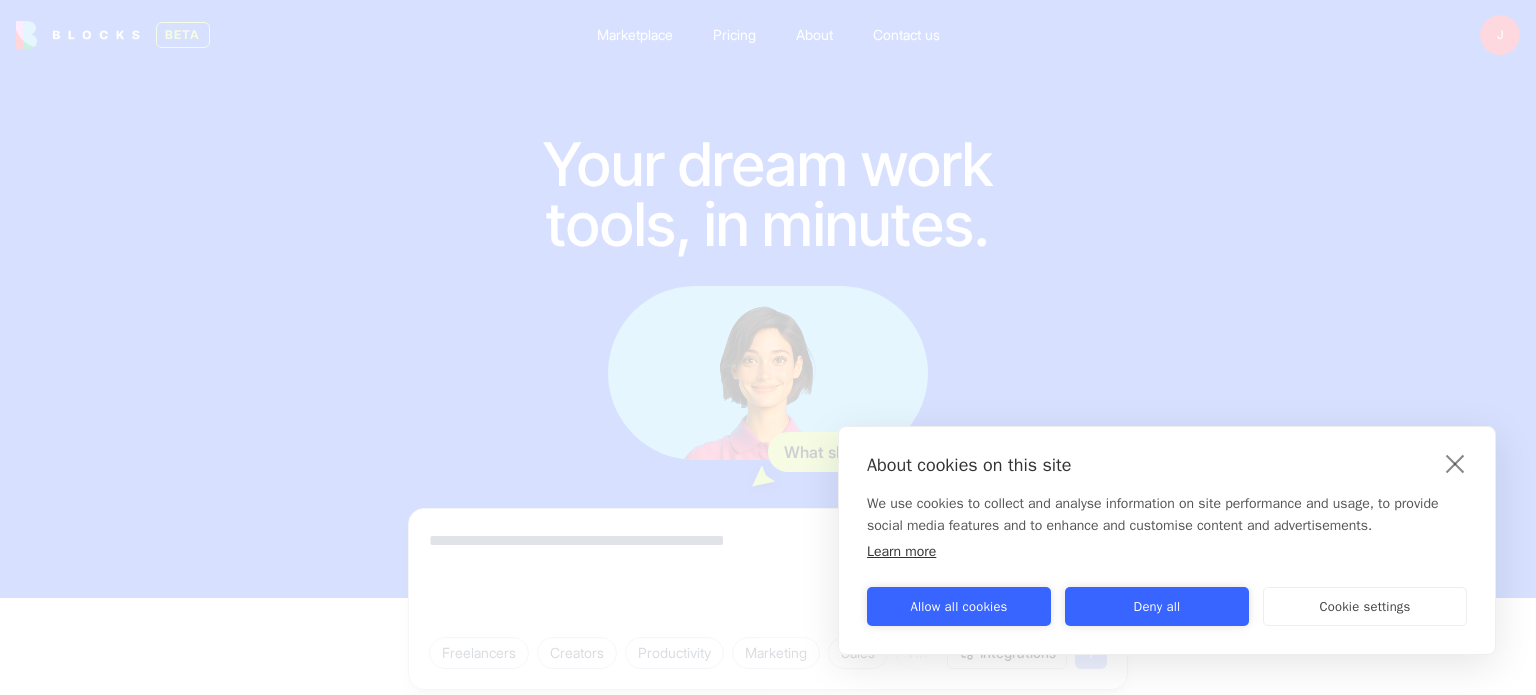 click on "About cookies on this site We use cookies to collect and analyse information on site performance and usage, to provide social media features and to enhance and customise content and advertisements. Learn more Allow all cookies Deny all Cookie settings" at bounding box center (1167, 540) 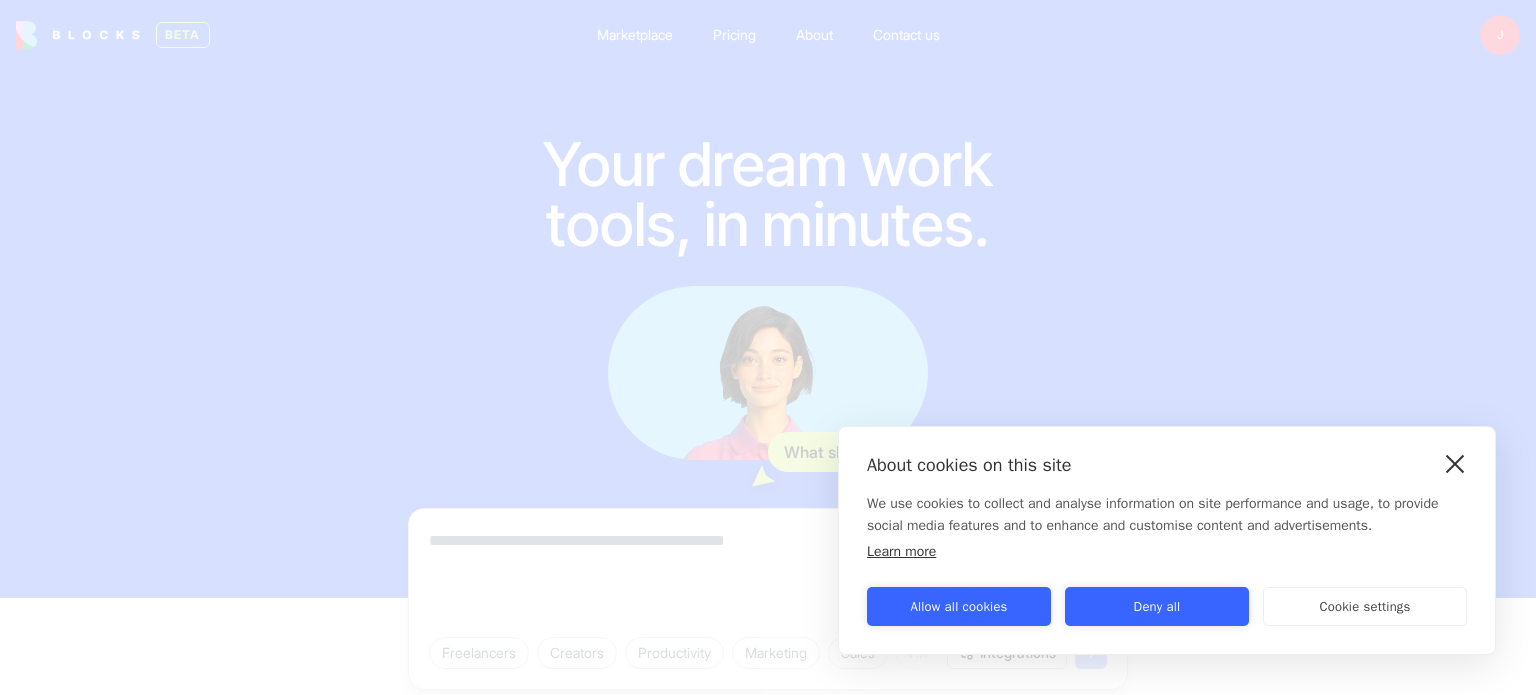 click at bounding box center [1455, 463] 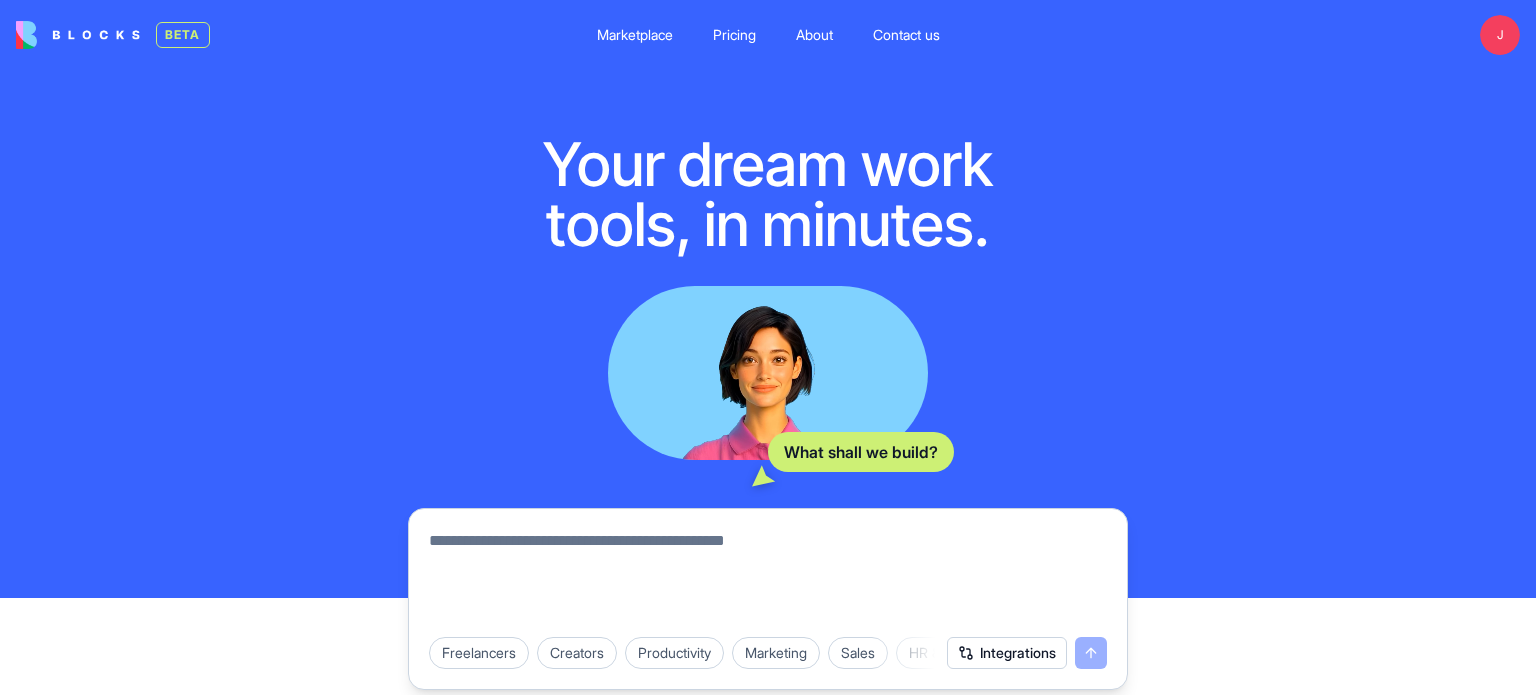 scroll, scrollTop: 0, scrollLeft: 0, axis: both 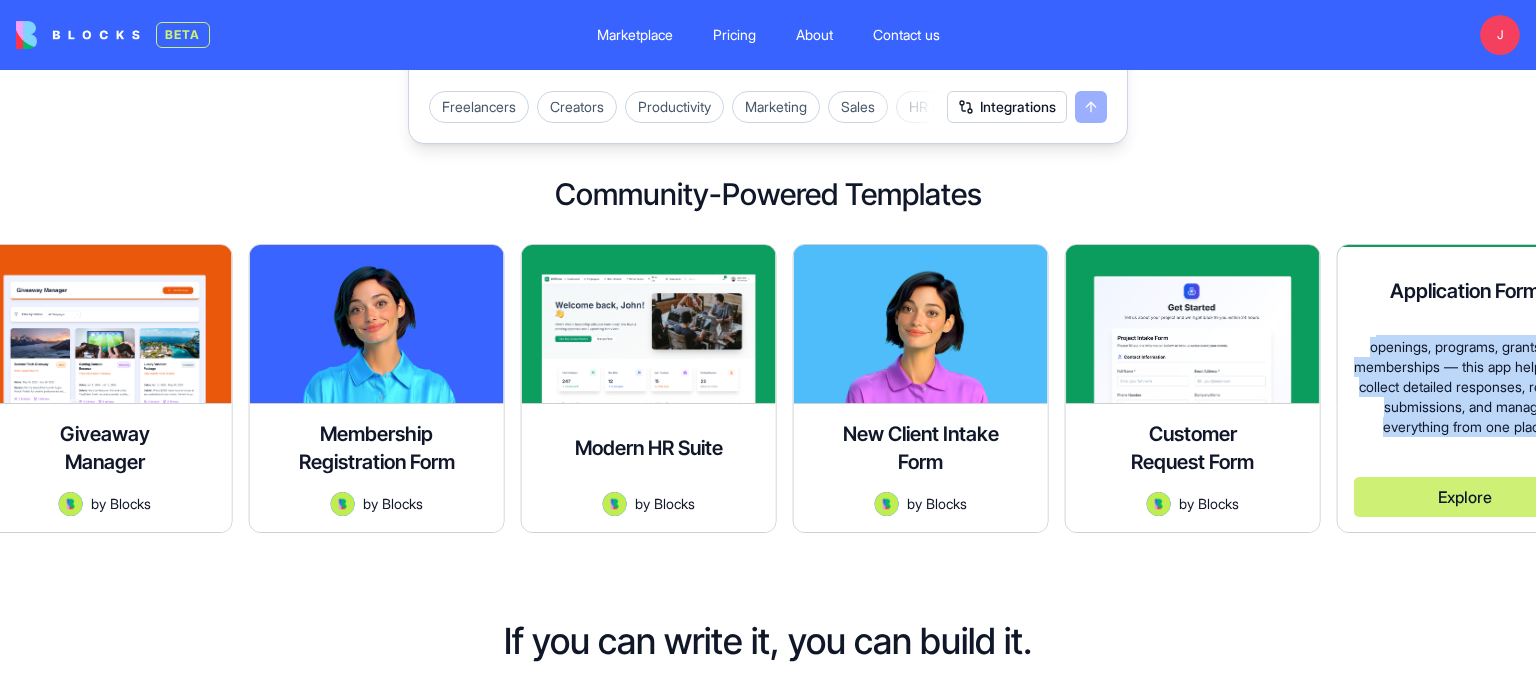 drag, startPoint x: 1216, startPoint y: 308, endPoint x: 1327, endPoint y: 455, distance: 184.20097 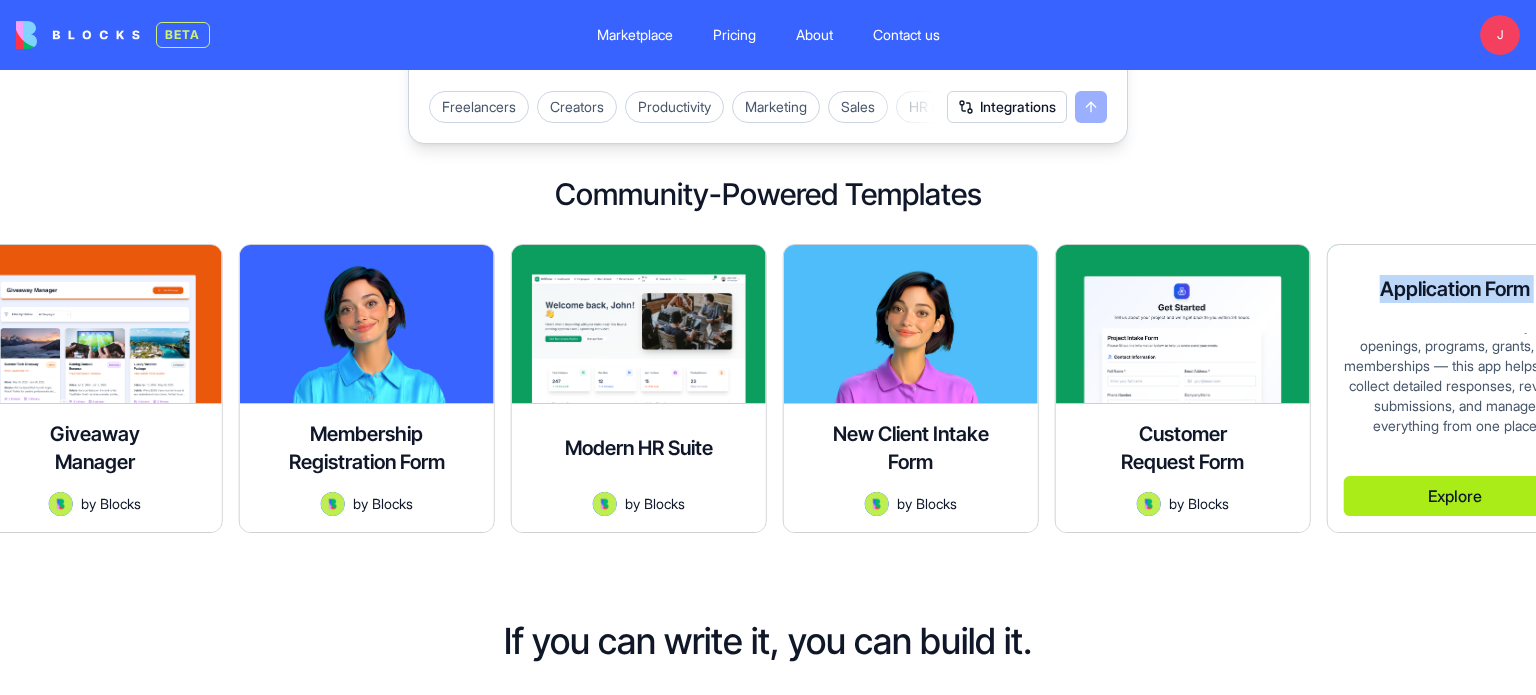 click on "Explore" at bounding box center [1455, 496] 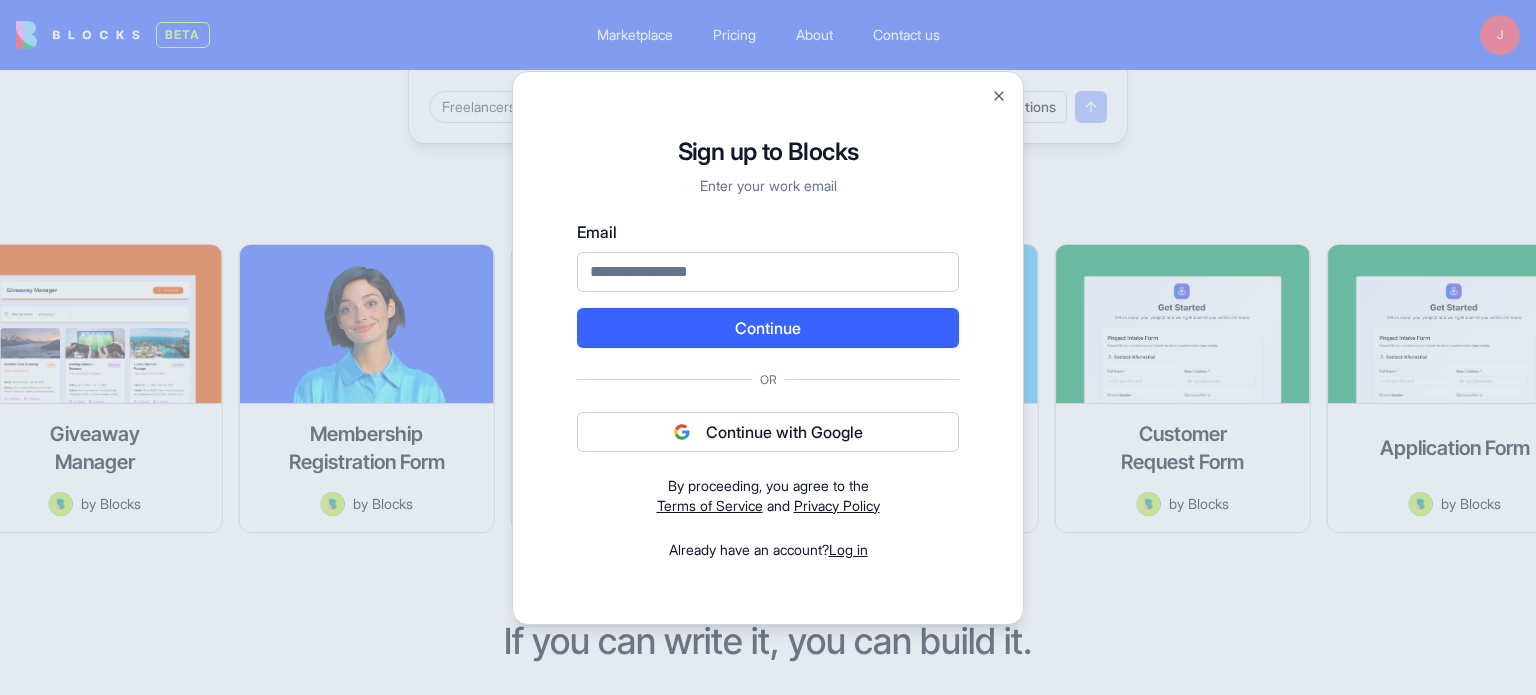 click on "Email" at bounding box center [768, 272] 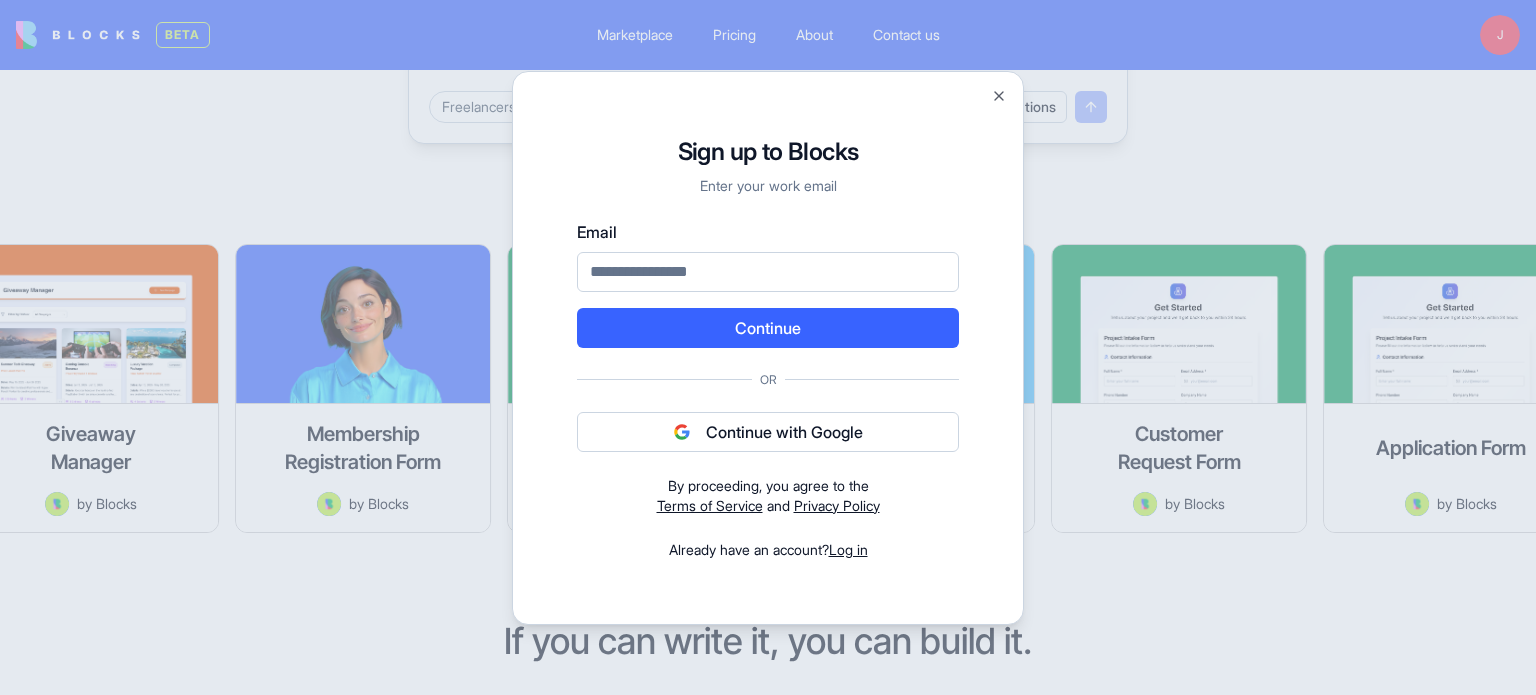 type on "**********" 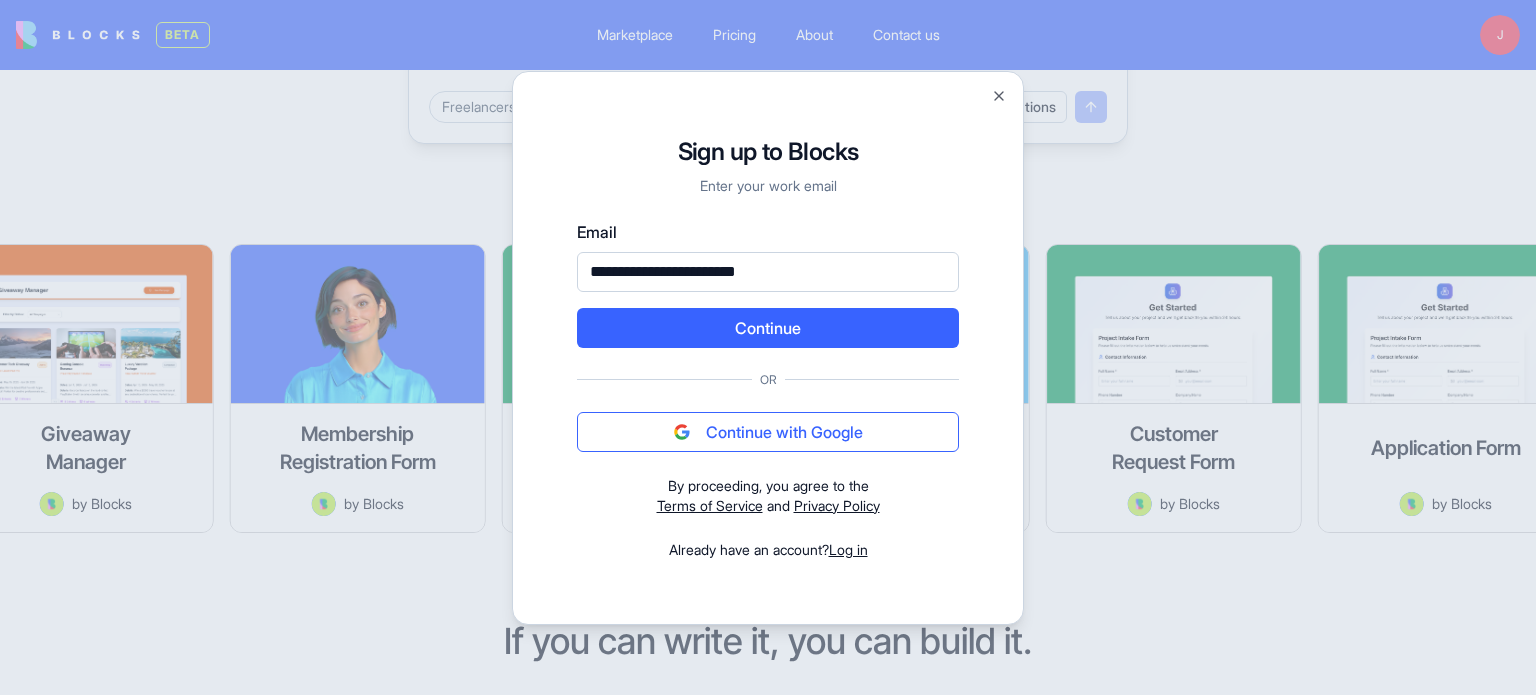 click on "Continue with Google" at bounding box center (768, 432) 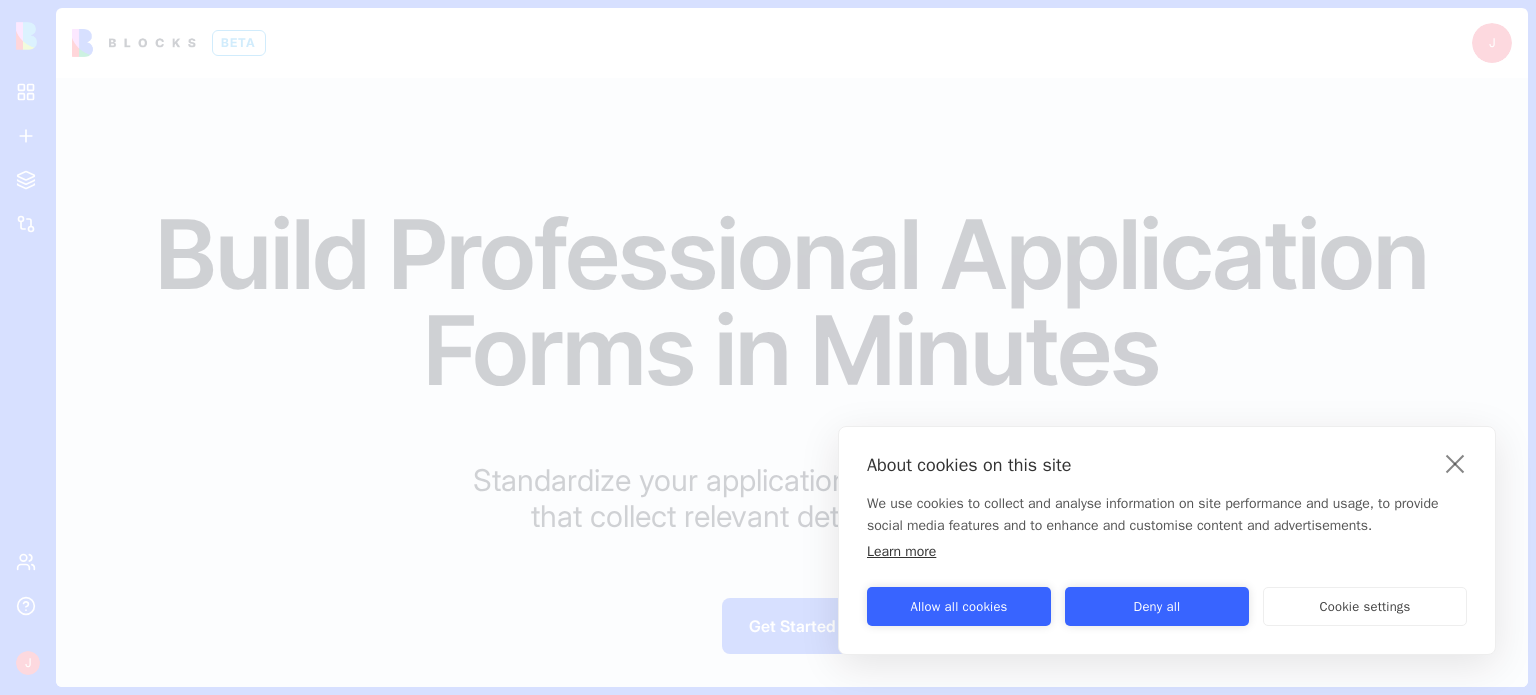scroll, scrollTop: 0, scrollLeft: 0, axis: both 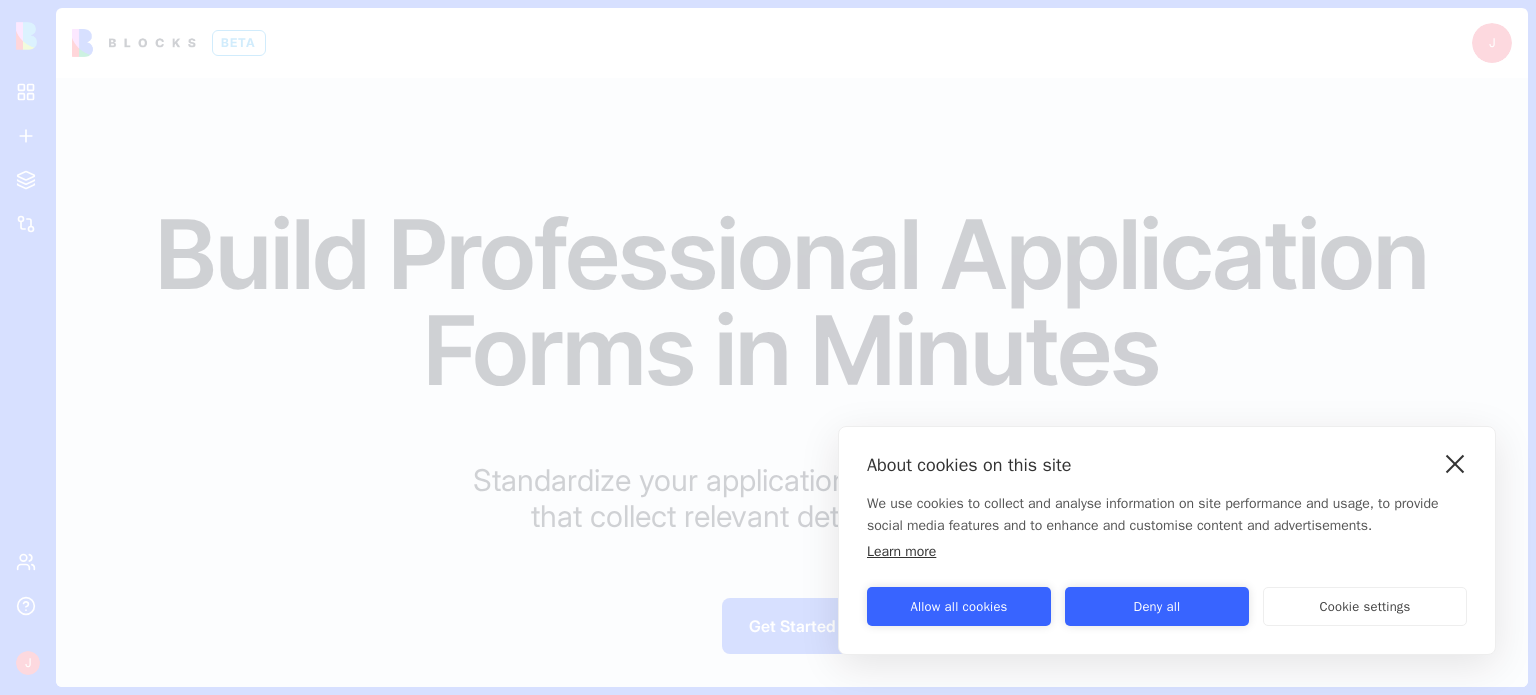 click at bounding box center [1455, 463] 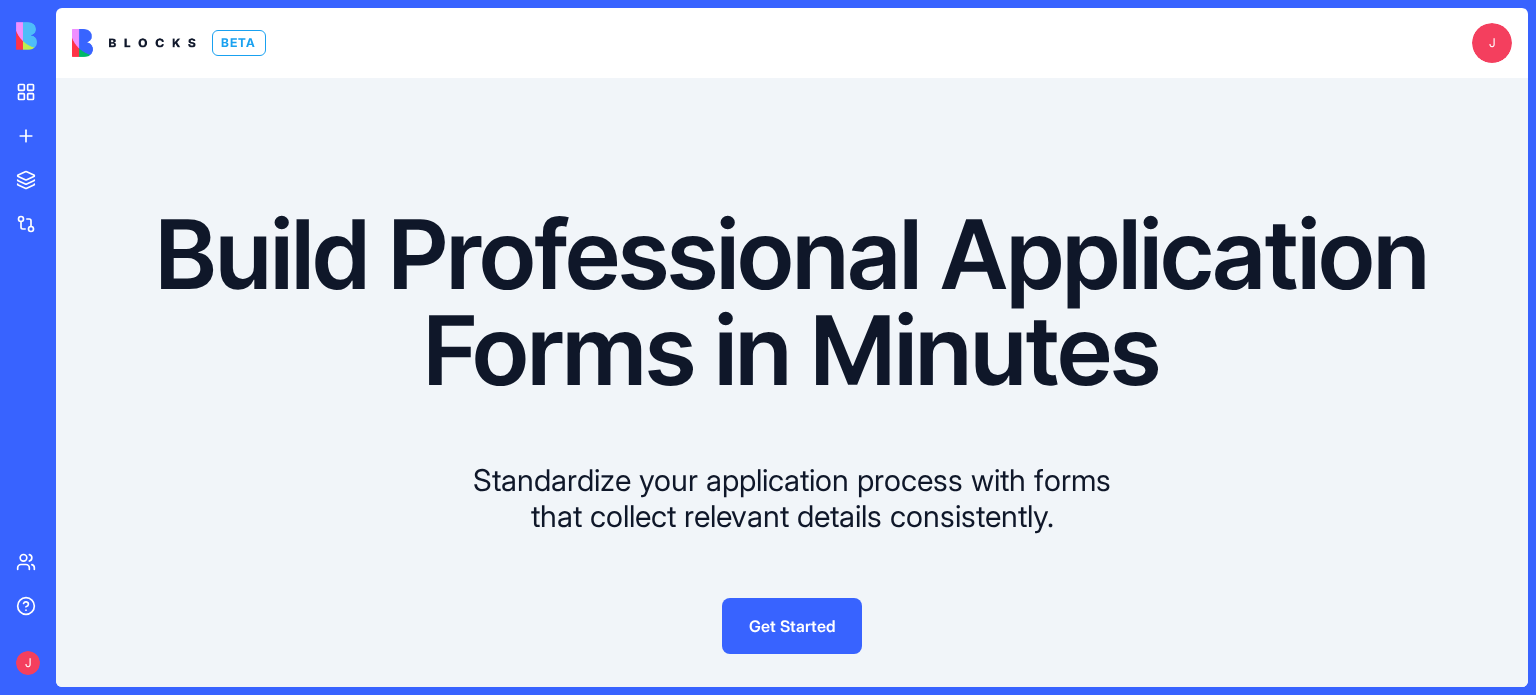 scroll, scrollTop: 0, scrollLeft: 0, axis: both 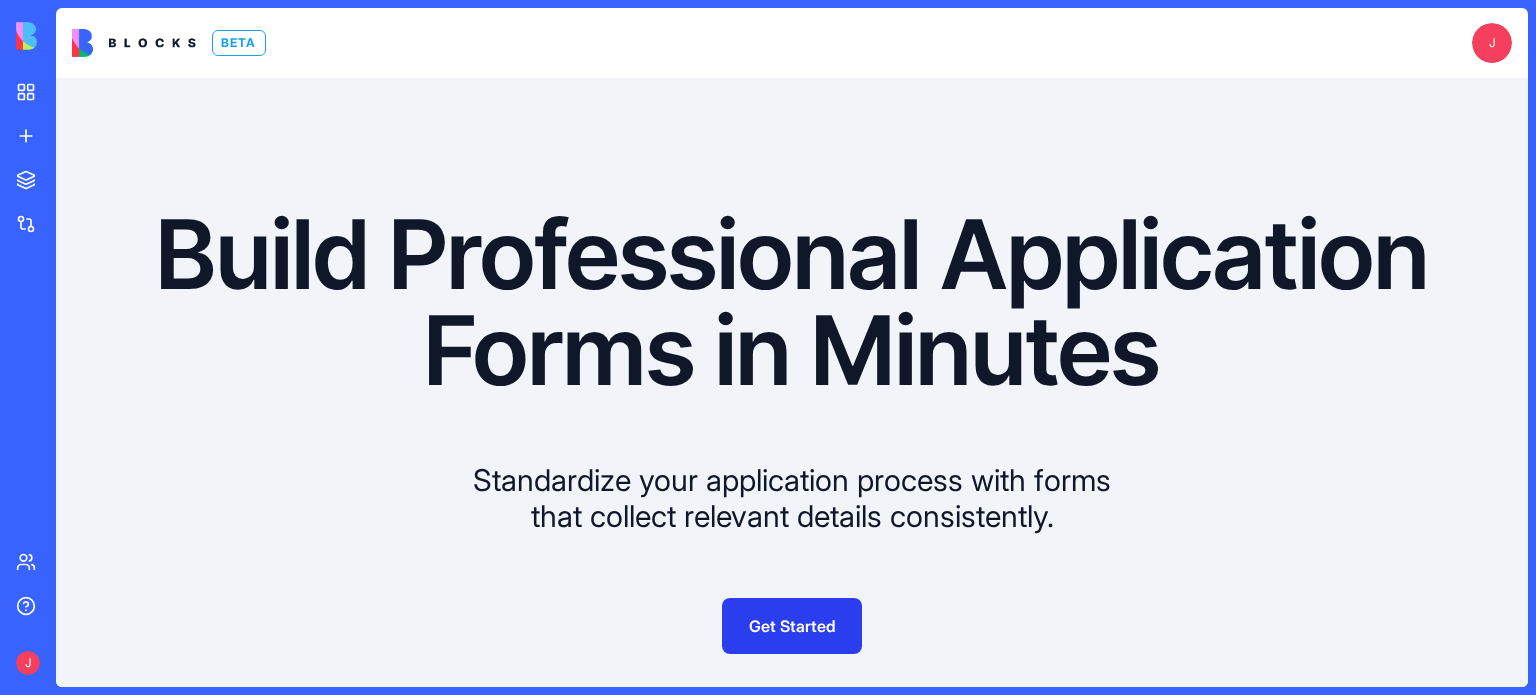 click on "Get Started" at bounding box center [792, 626] 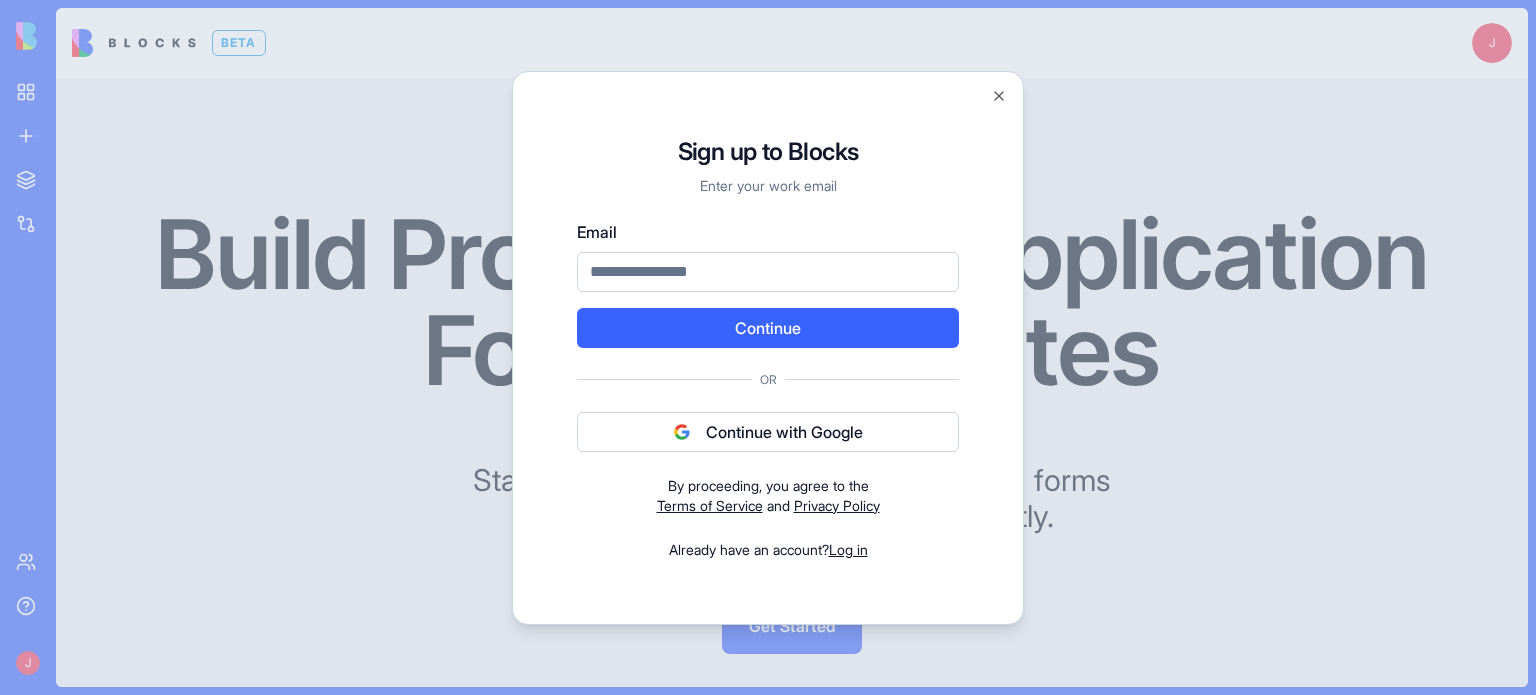 click on "Email" at bounding box center [768, 272] 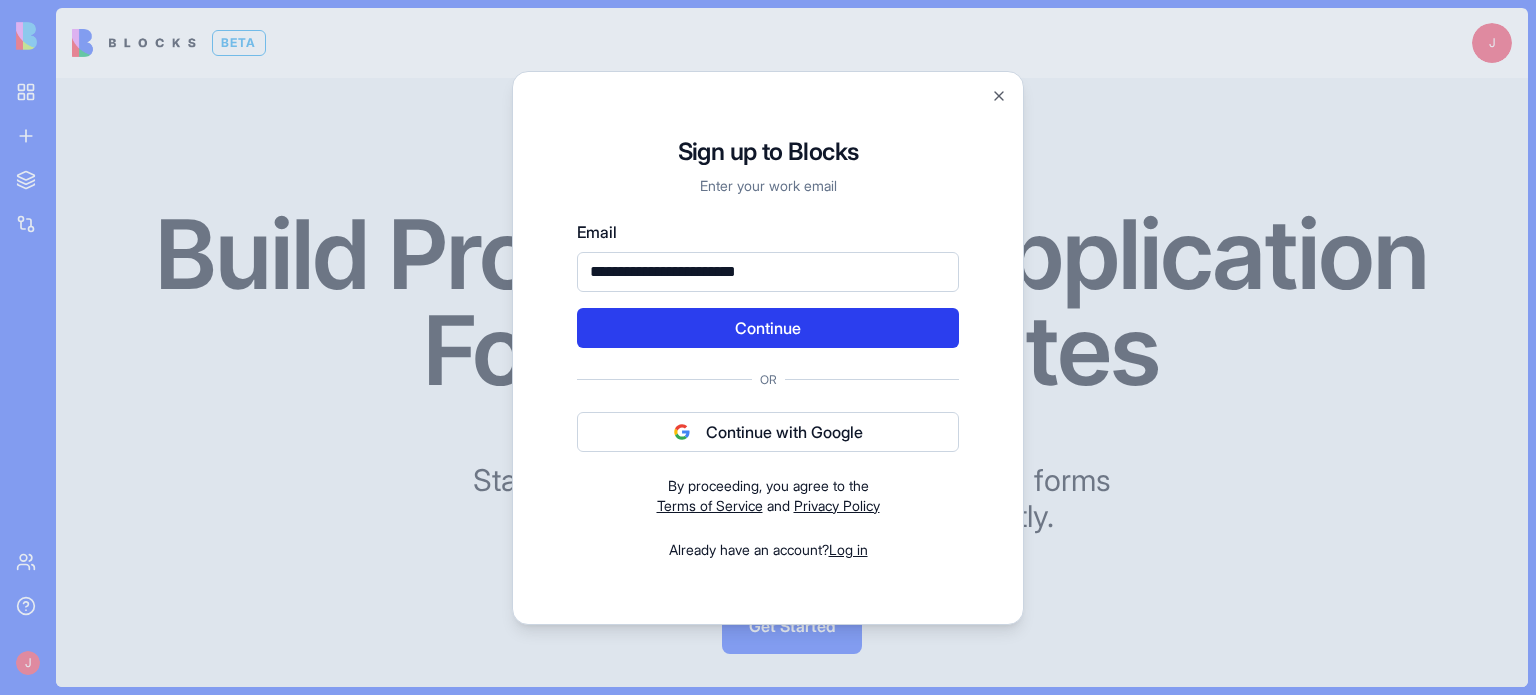 click on "Continue" at bounding box center (768, 328) 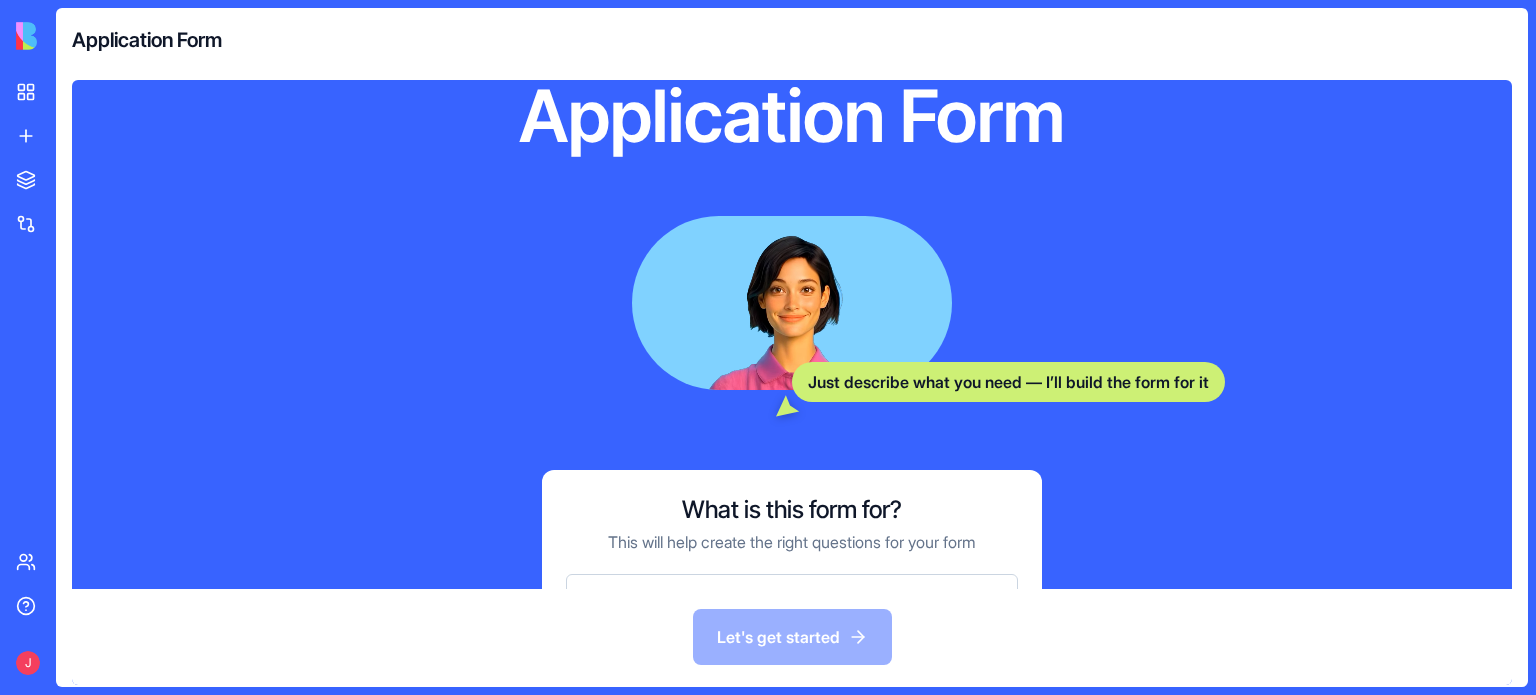 scroll, scrollTop: 321, scrollLeft: 0, axis: vertical 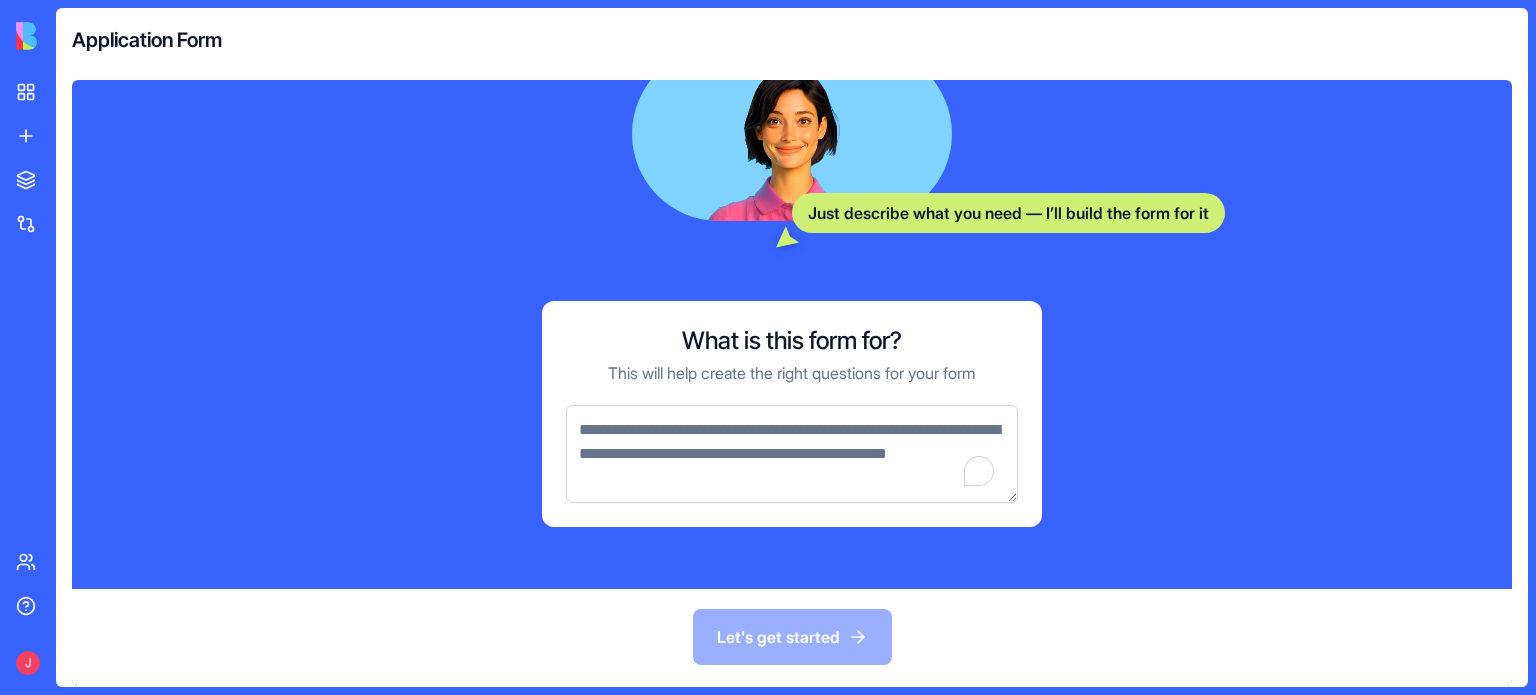 drag, startPoint x: 779, startPoint y: 495, endPoint x: 547, endPoint y: 439, distance: 238.66295 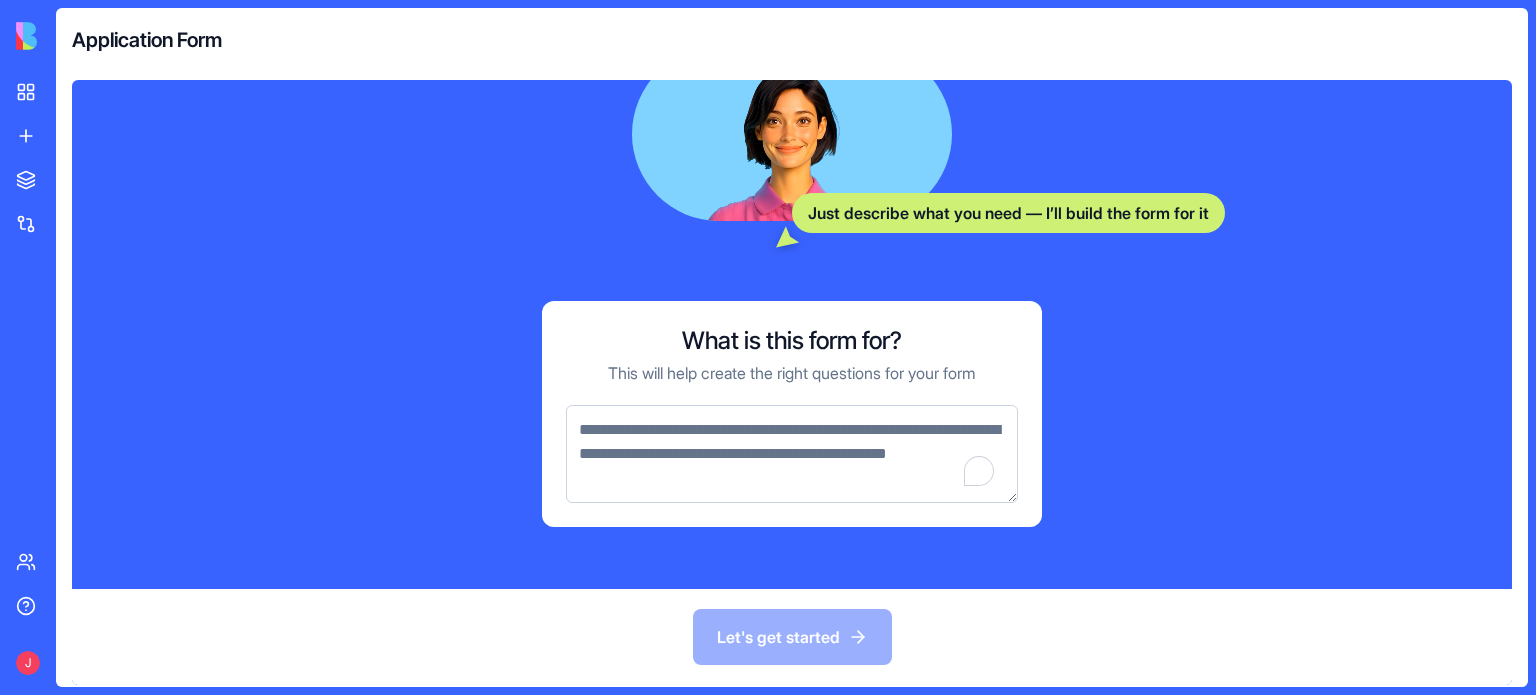 click on "What is this form for? This will help create the right questions for your form" at bounding box center [792, 414] 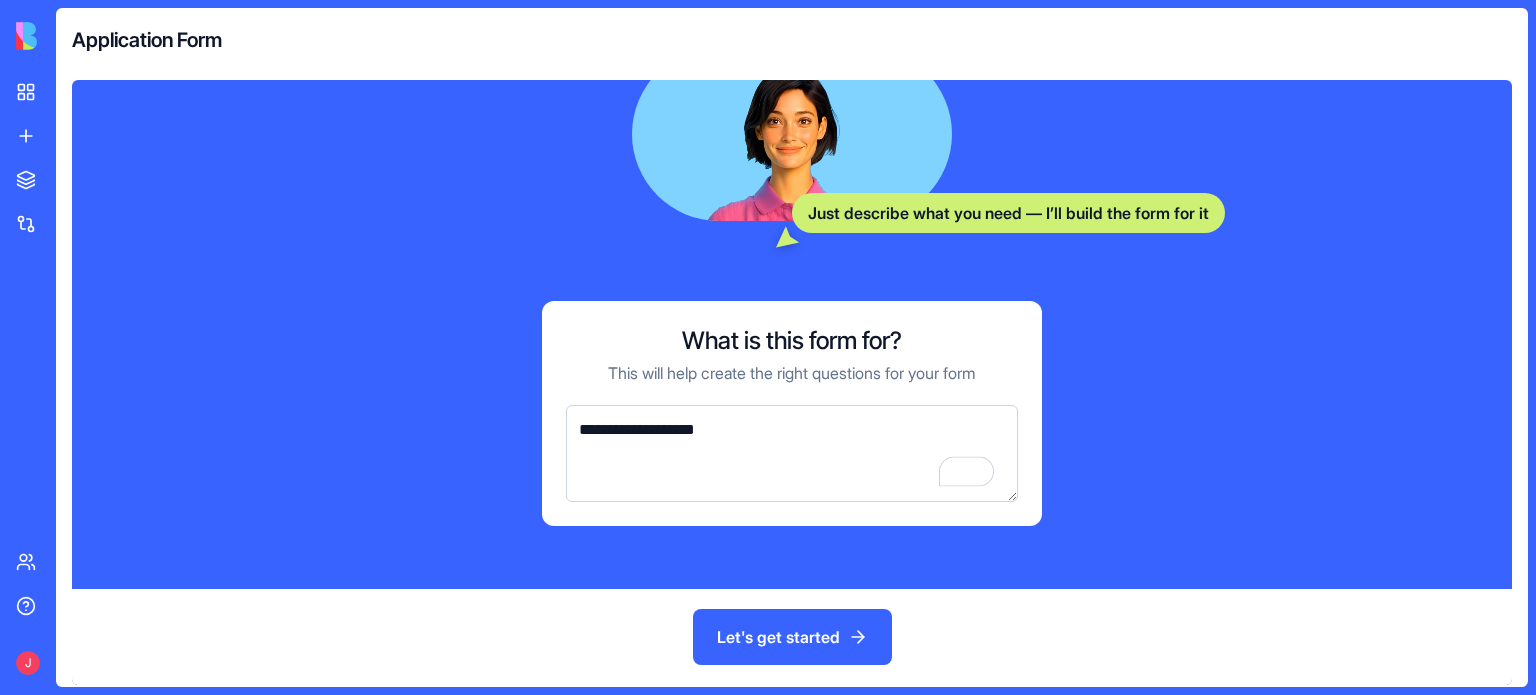 click on "**********" at bounding box center (792, 454) 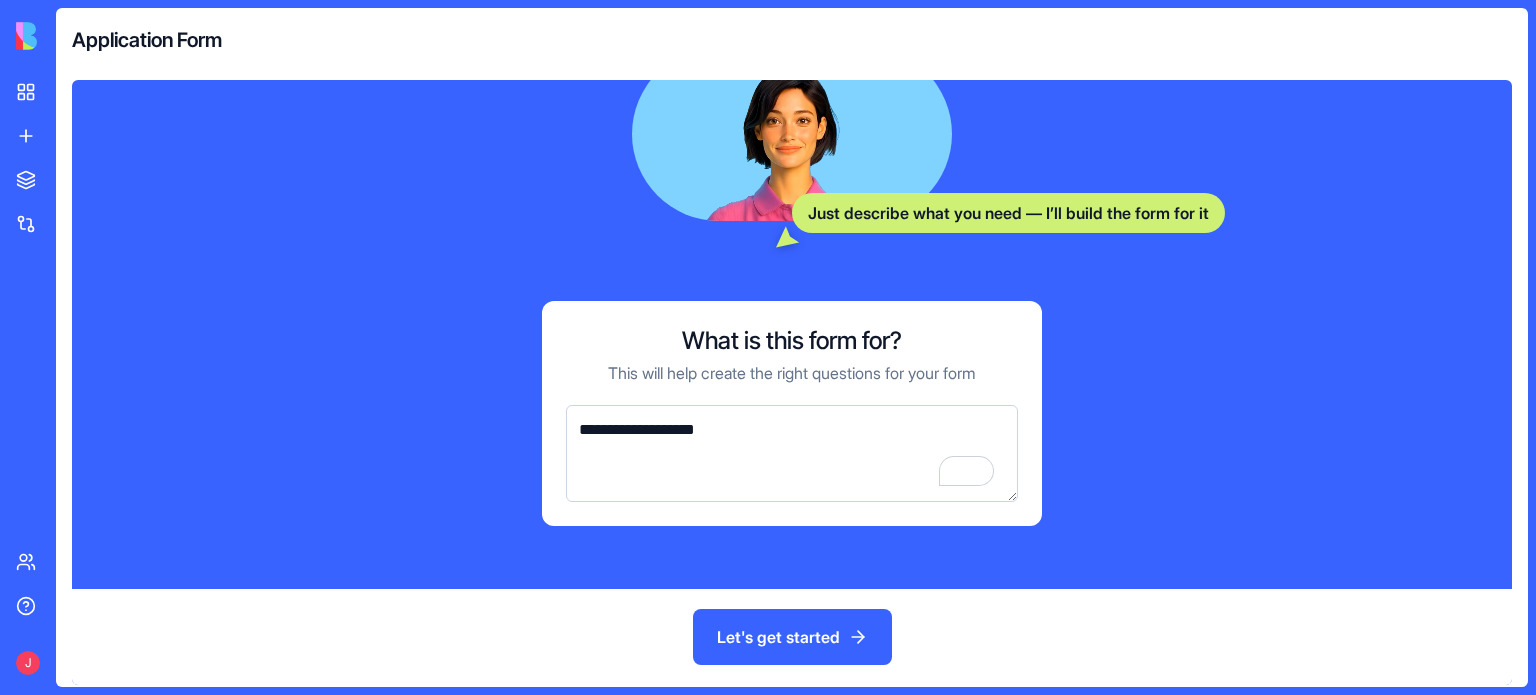 click on "**********" at bounding box center [792, 454] 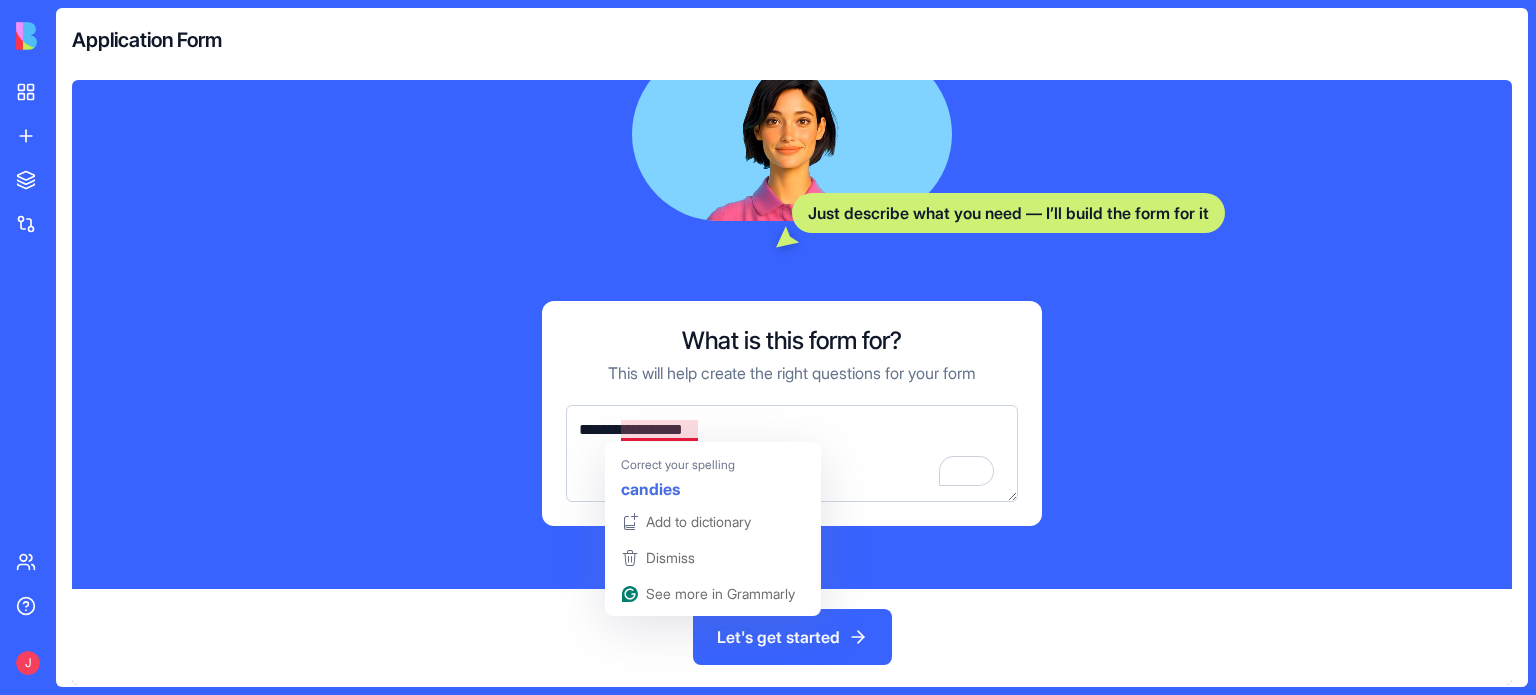 click on "**********" at bounding box center [792, 454] 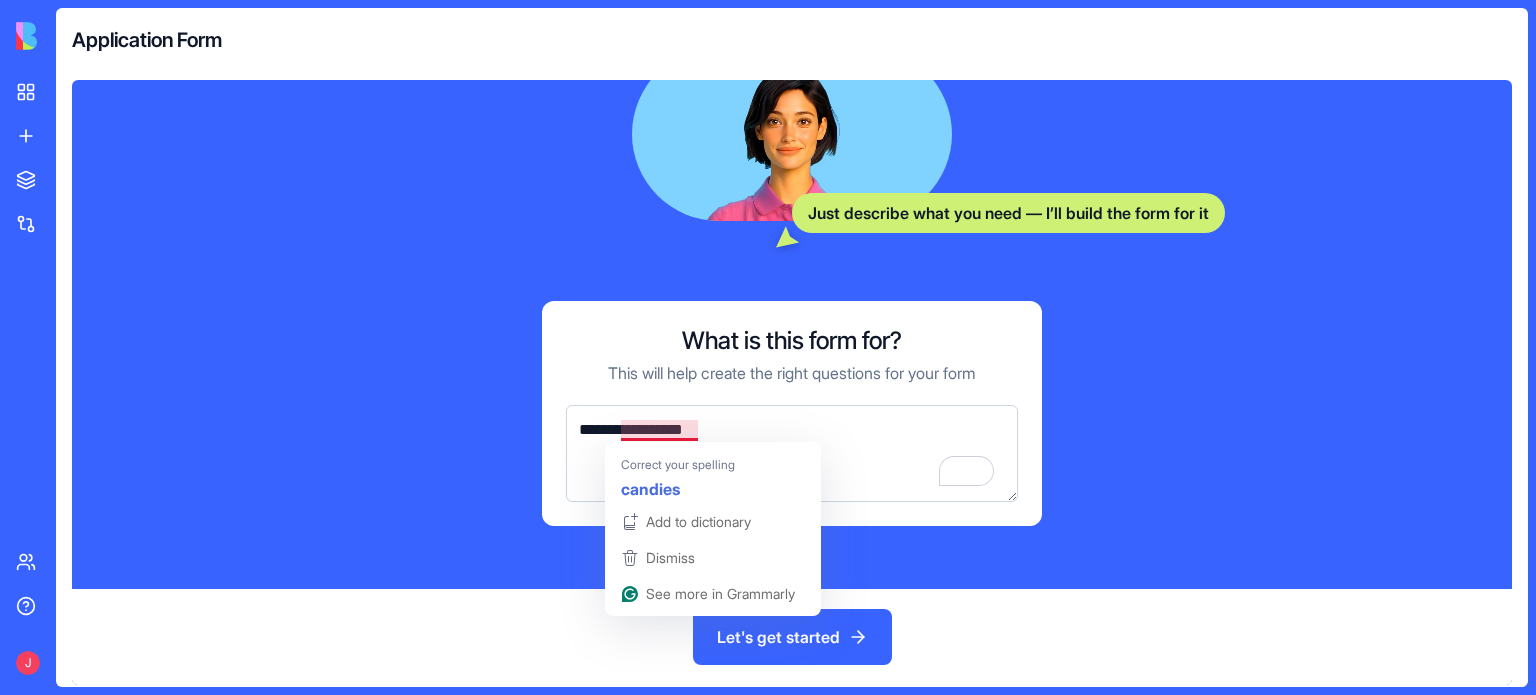 click on "**********" at bounding box center (792, 454) 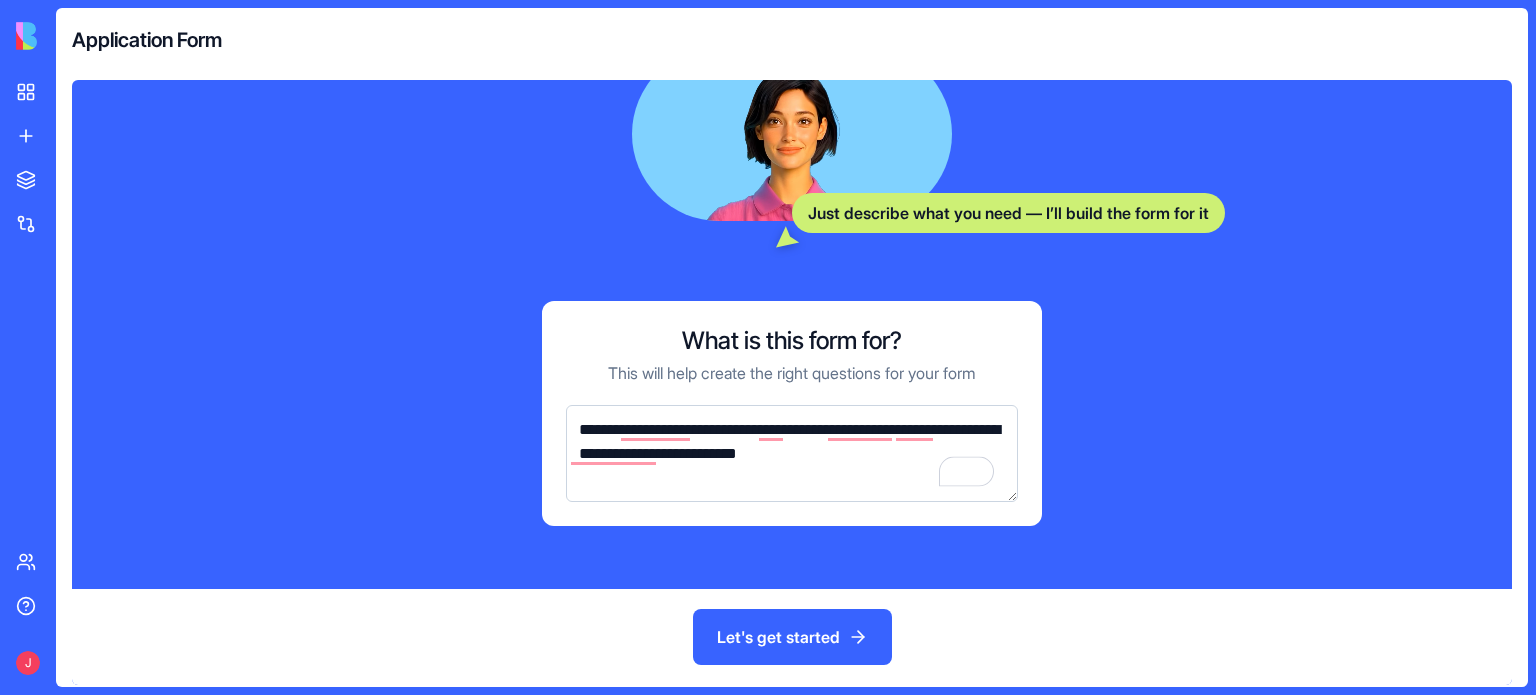 type on "**********" 